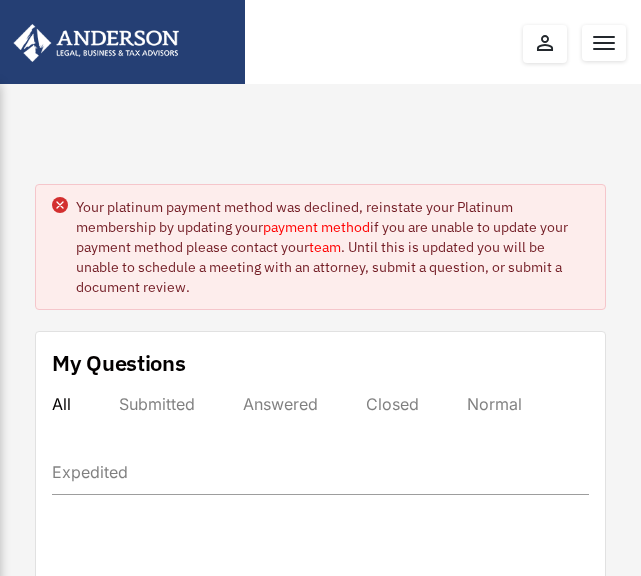 scroll, scrollTop: 0, scrollLeft: 0, axis: both 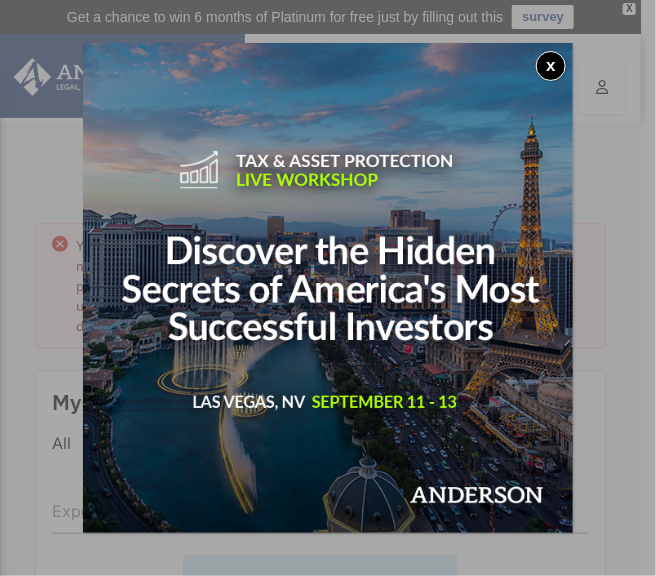 click on "x" at bounding box center [551, 66] 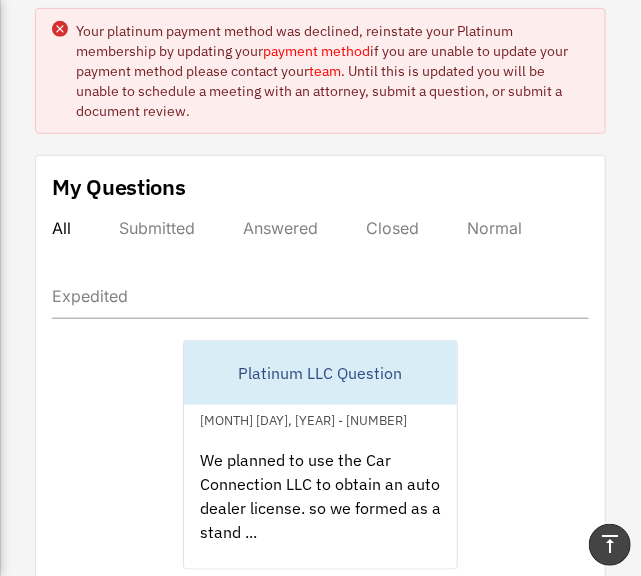 scroll, scrollTop: 0, scrollLeft: 0, axis: both 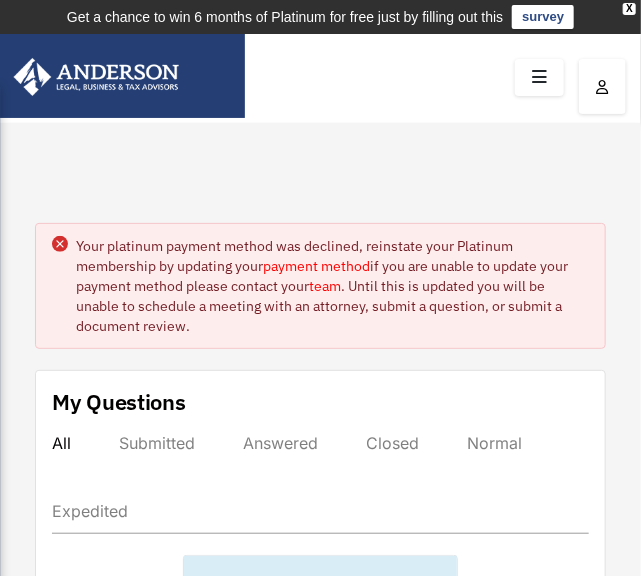 click at bounding box center (539, 77) 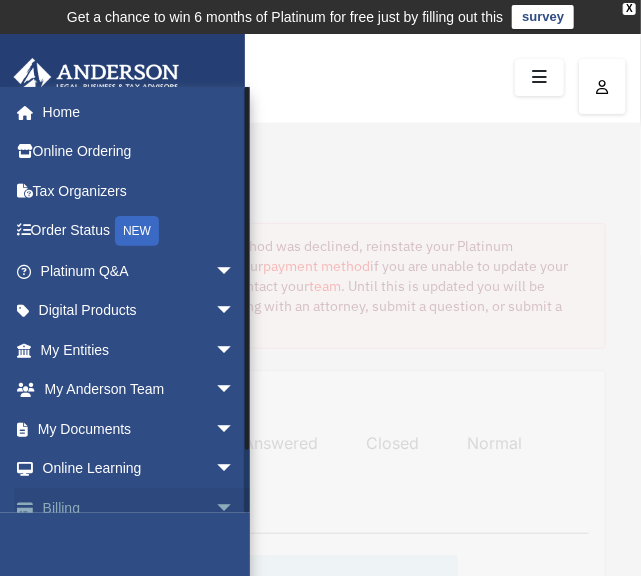 click on "Billing arrow_drop_down" at bounding box center [139, 508] 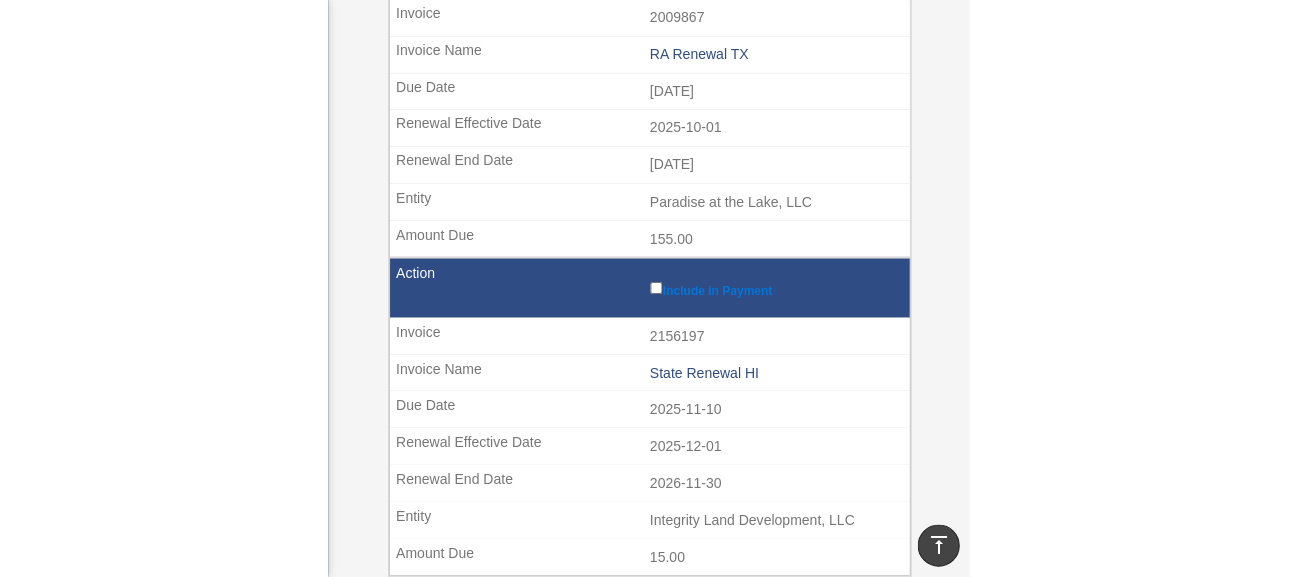 scroll, scrollTop: 1299, scrollLeft: 0, axis: vertical 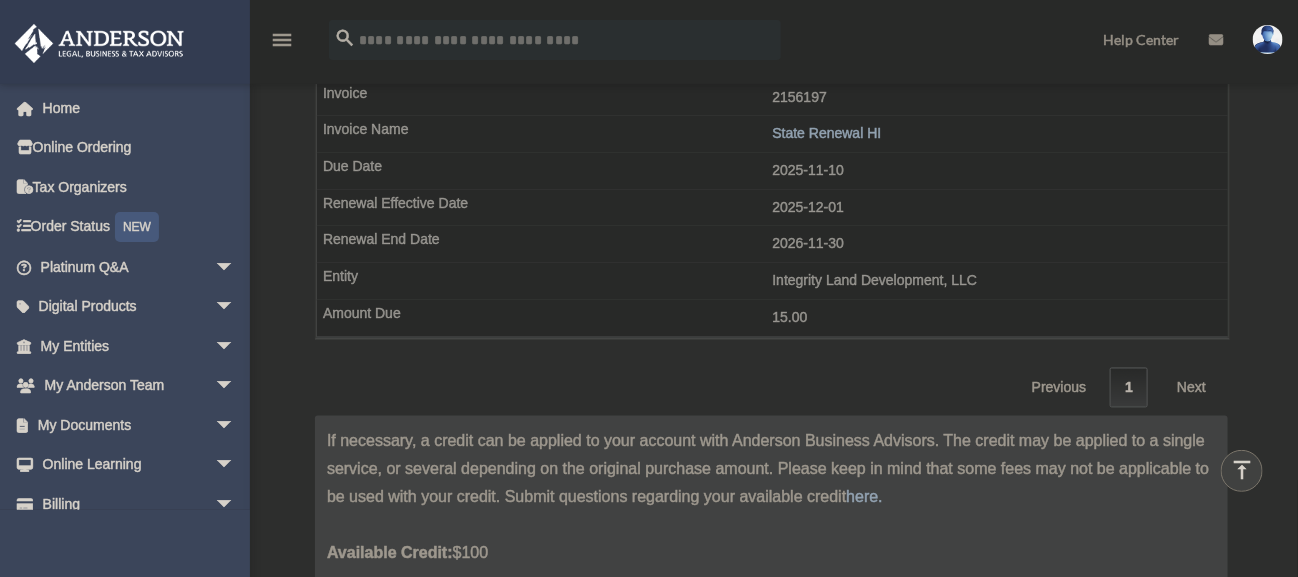 click on "**********" at bounding box center (771, -274) 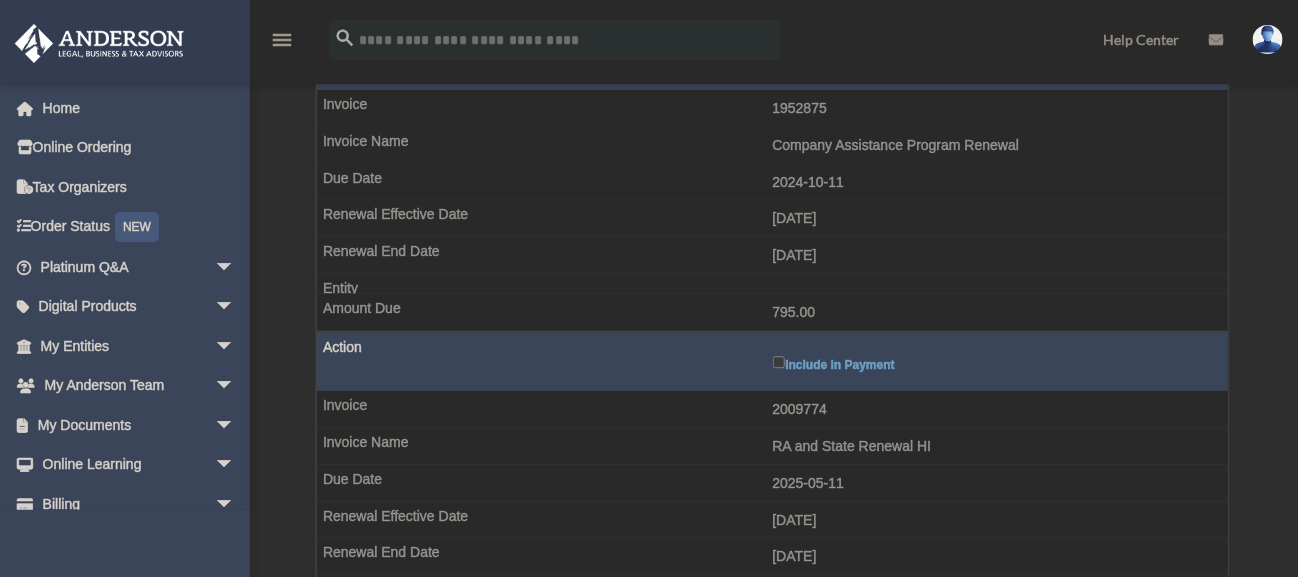 scroll, scrollTop: 383, scrollLeft: 0, axis: vertical 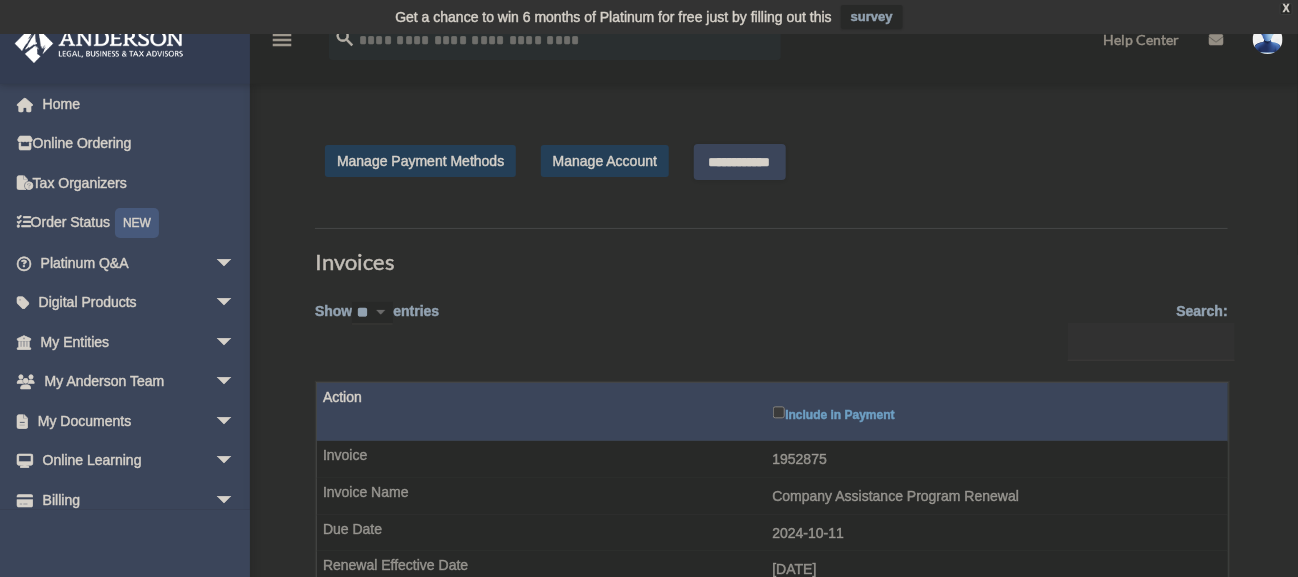 click on "**********" at bounding box center [740, 162] 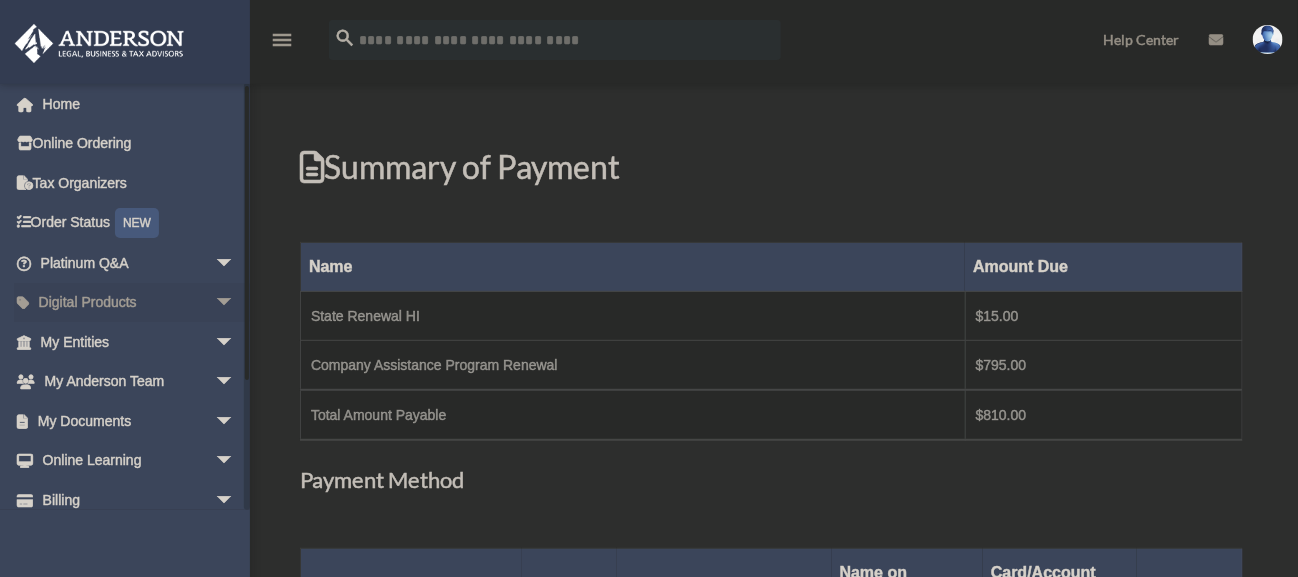 scroll, scrollTop: 197, scrollLeft: 0, axis: vertical 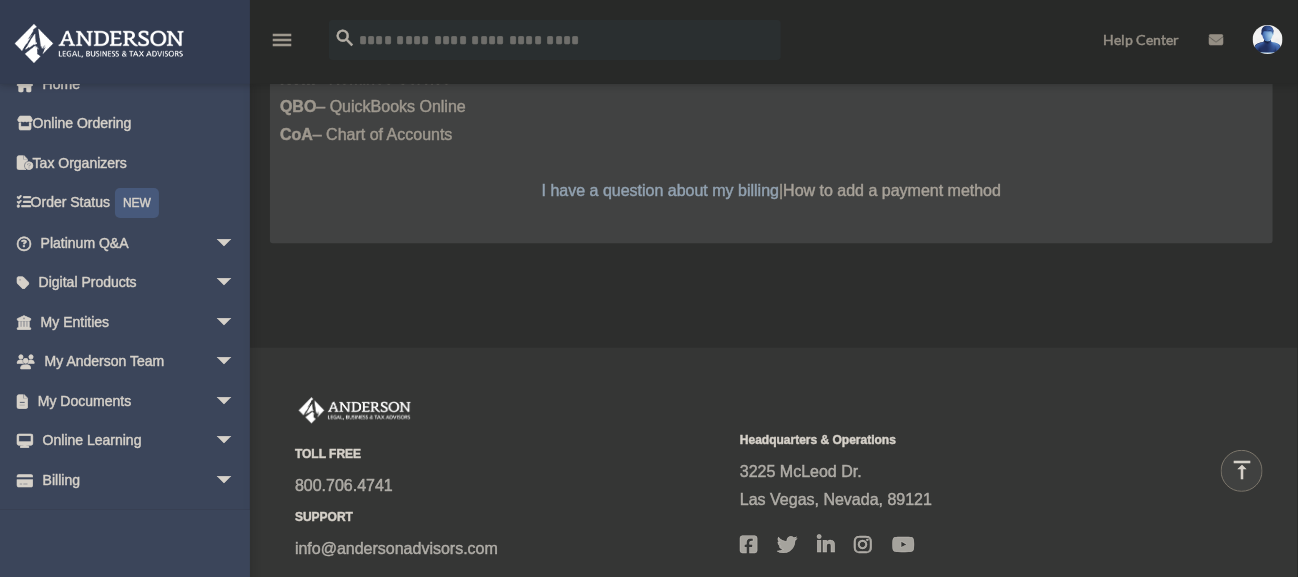 click on "How to add a payment method" at bounding box center [892, 190] 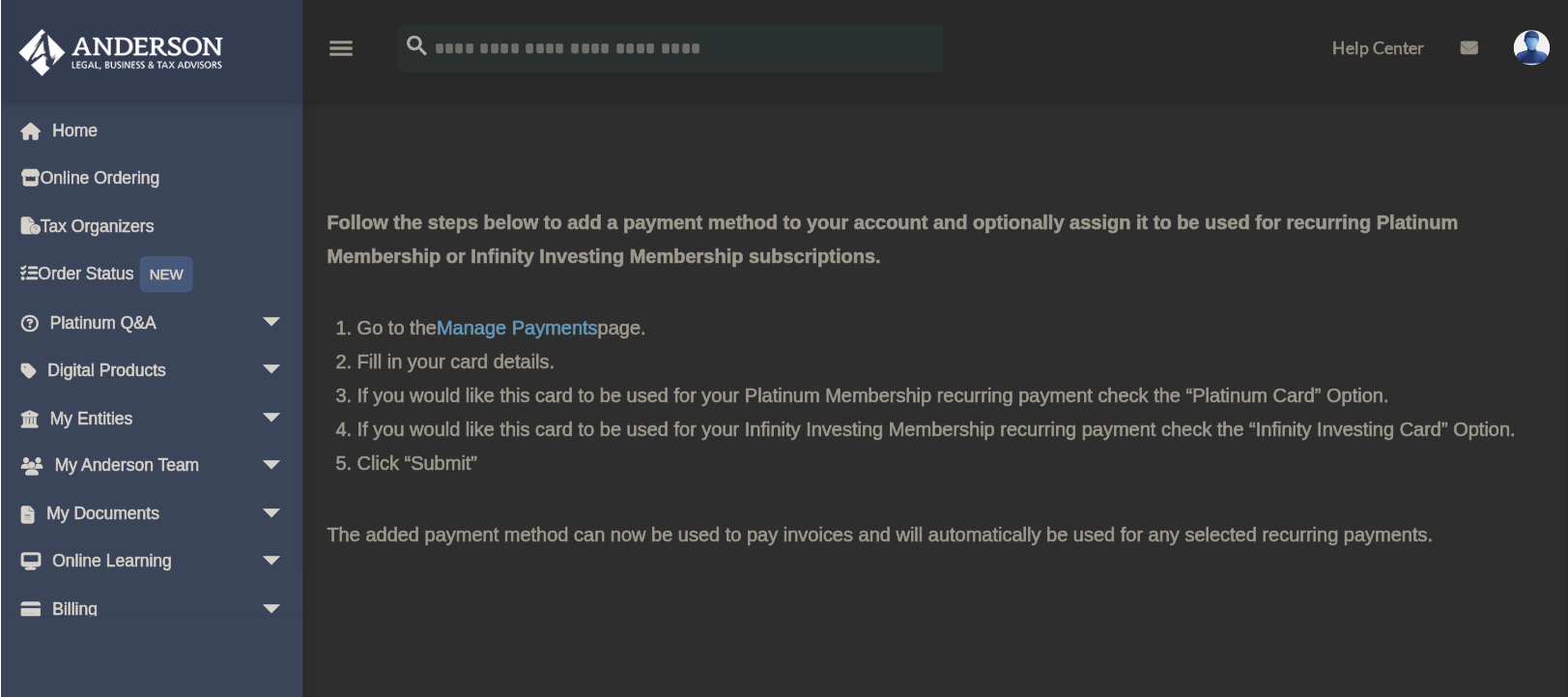 scroll, scrollTop: 0, scrollLeft: 0, axis: both 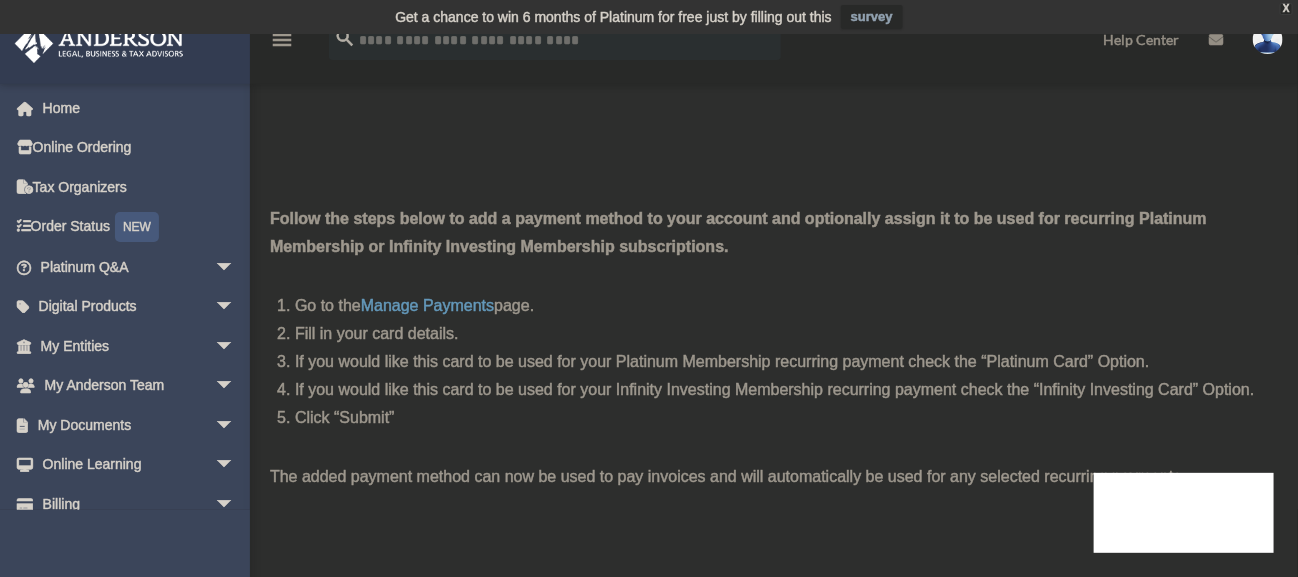 click on "Manage Payments" at bounding box center [427, 310] 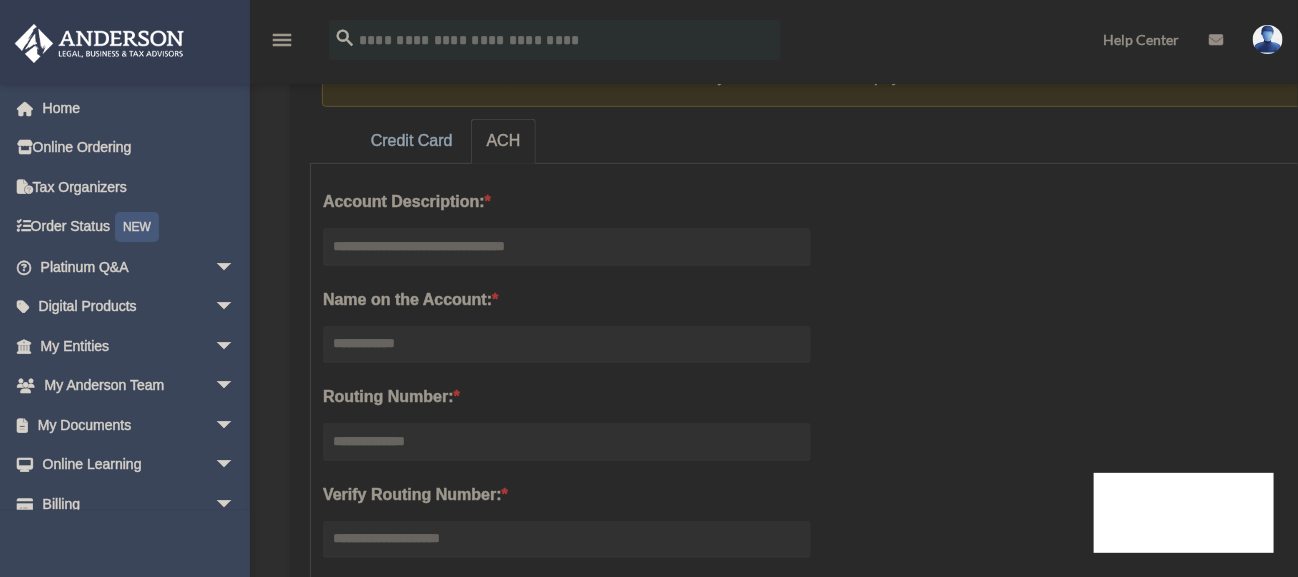 scroll, scrollTop: 299, scrollLeft: 0, axis: vertical 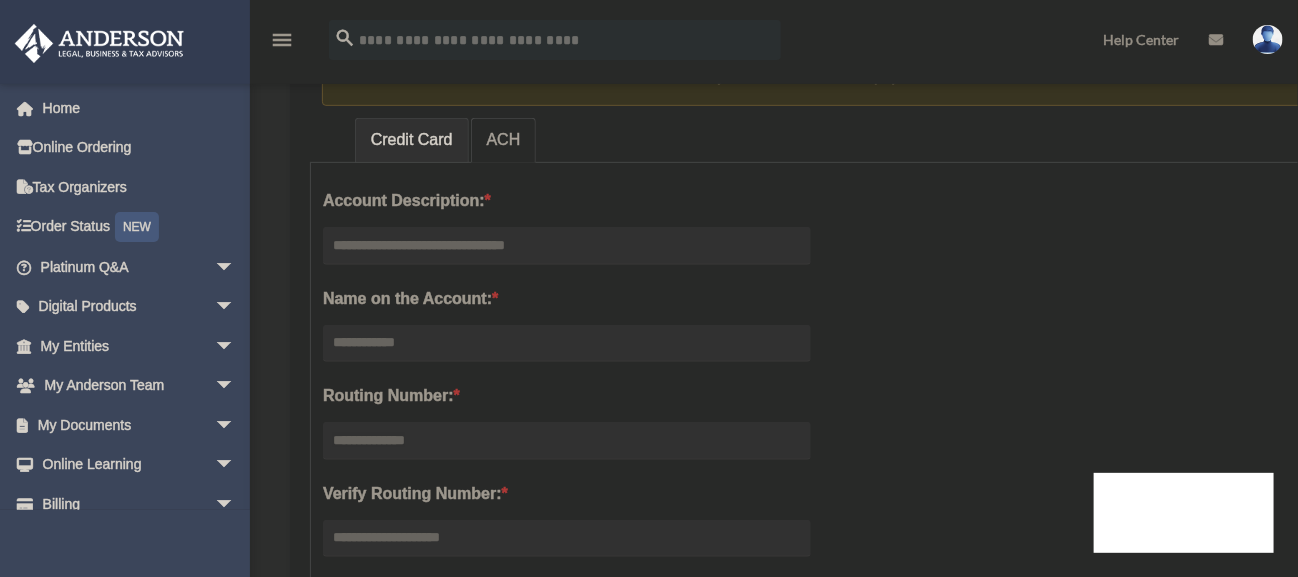click on "Credit Card" at bounding box center (412, 140) 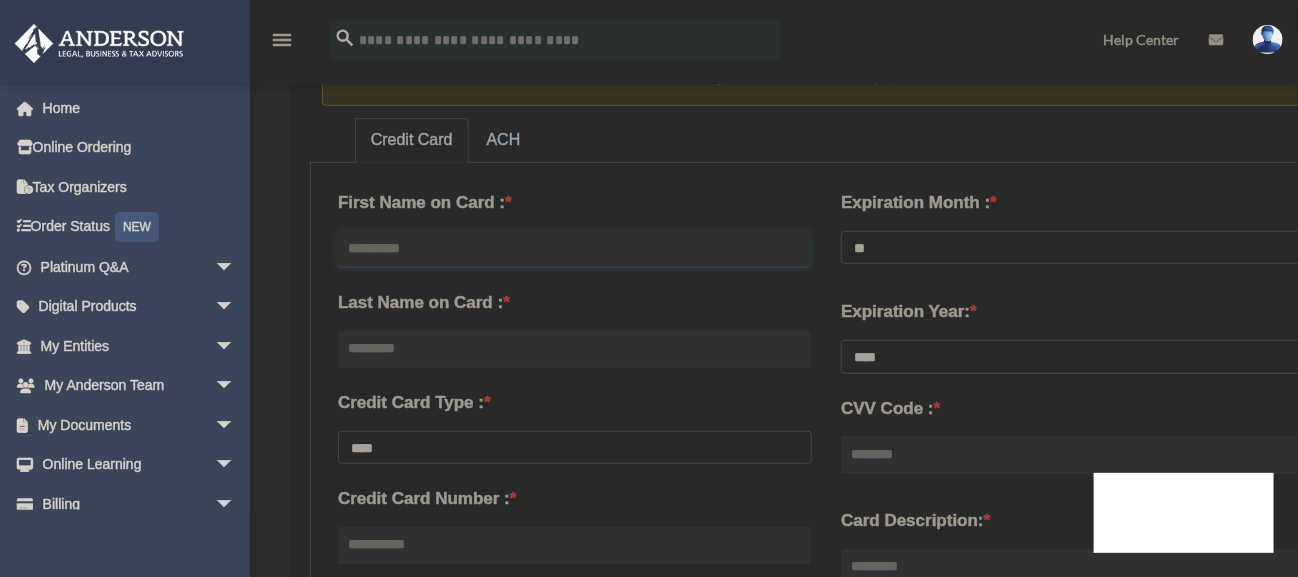 click at bounding box center (574, 250) 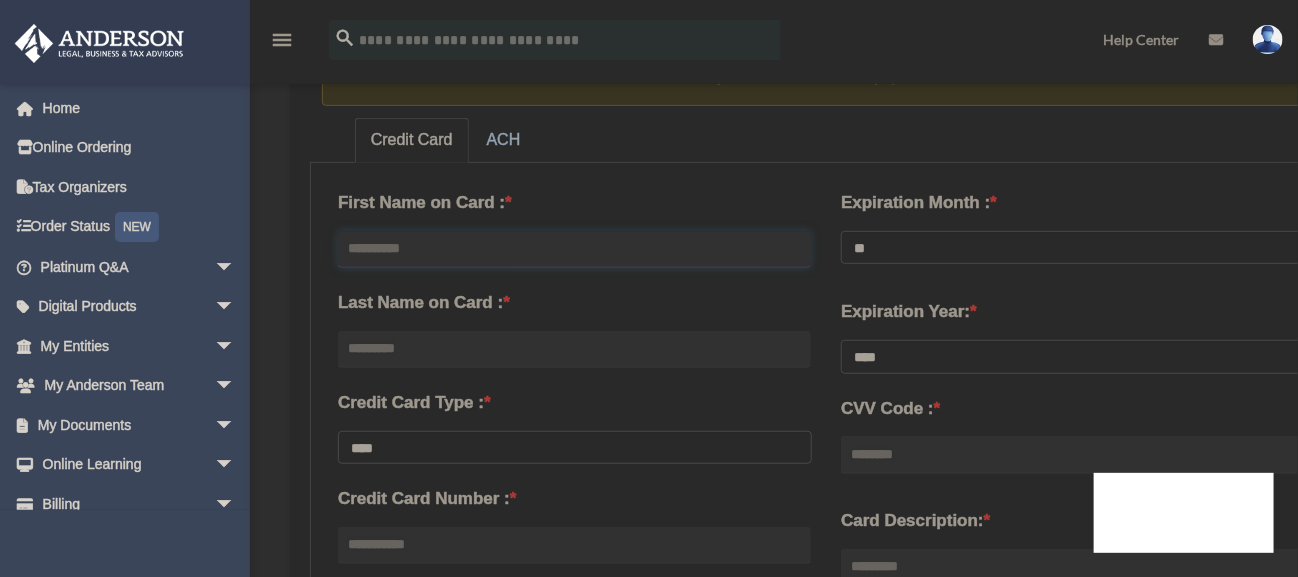 type on "*******" 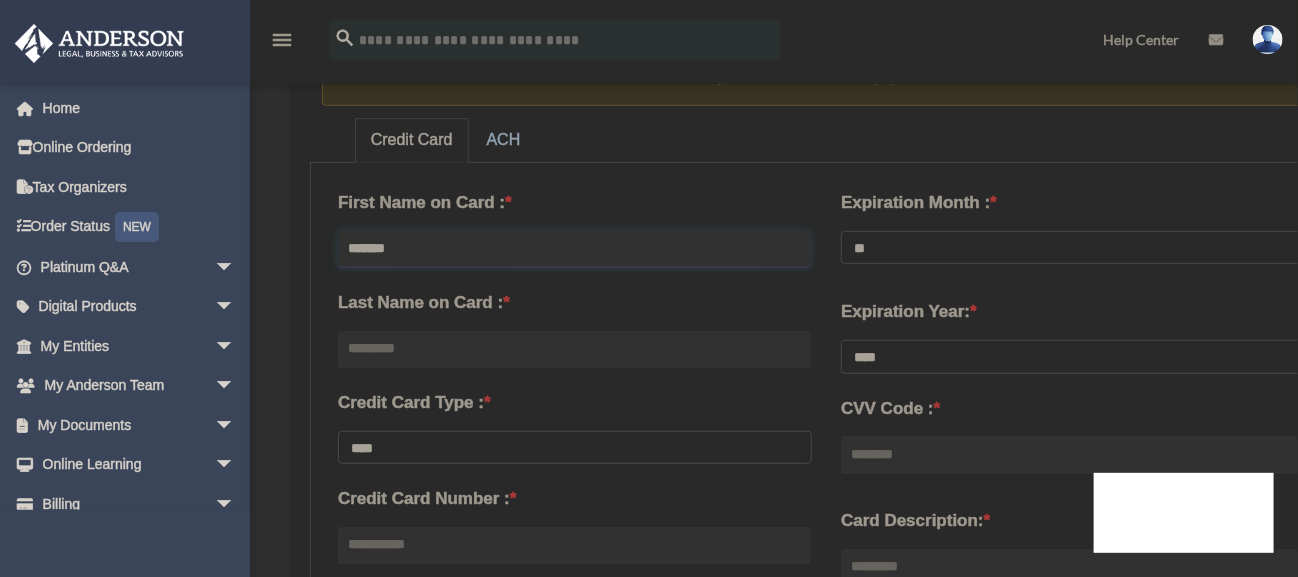 type on "*********" 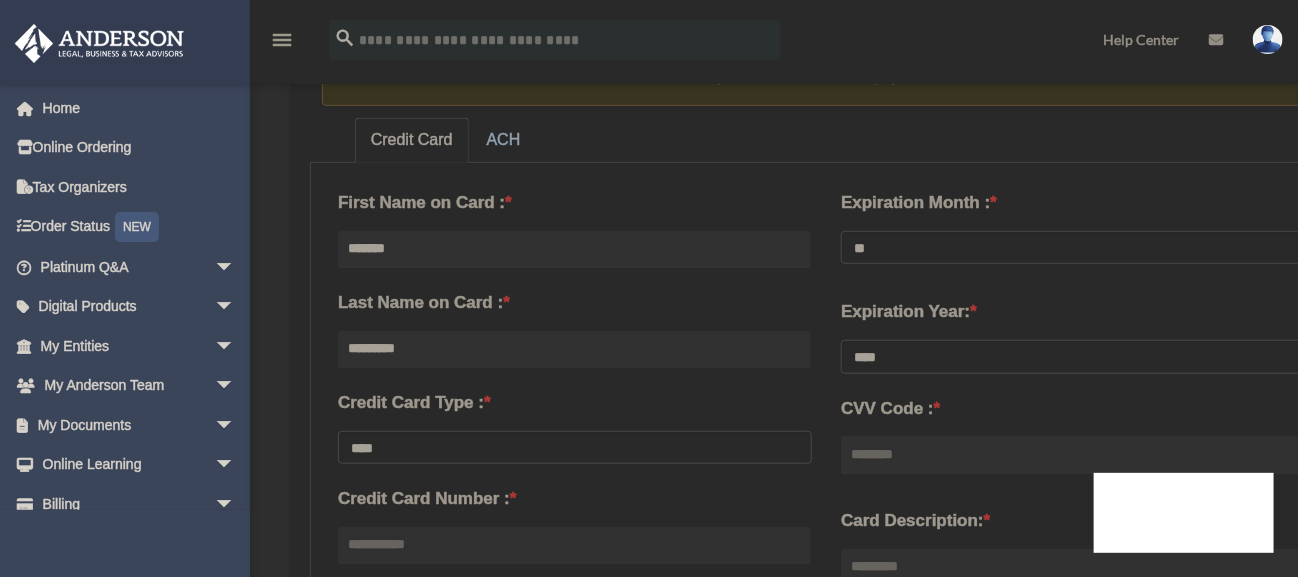 type on "**********" 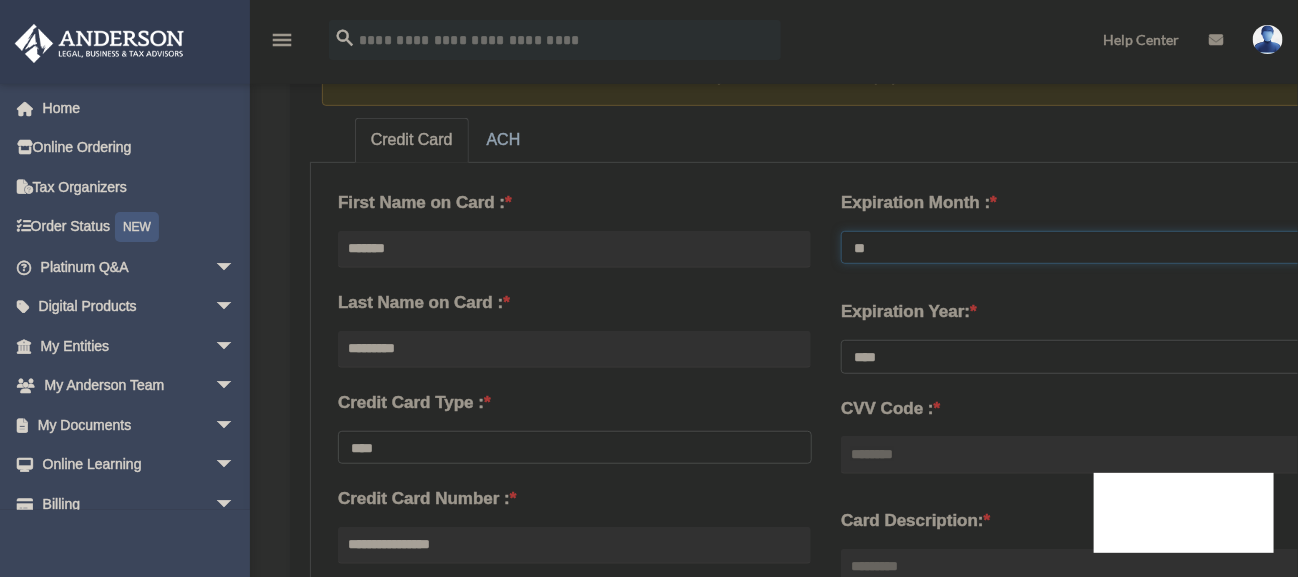 select on "**" 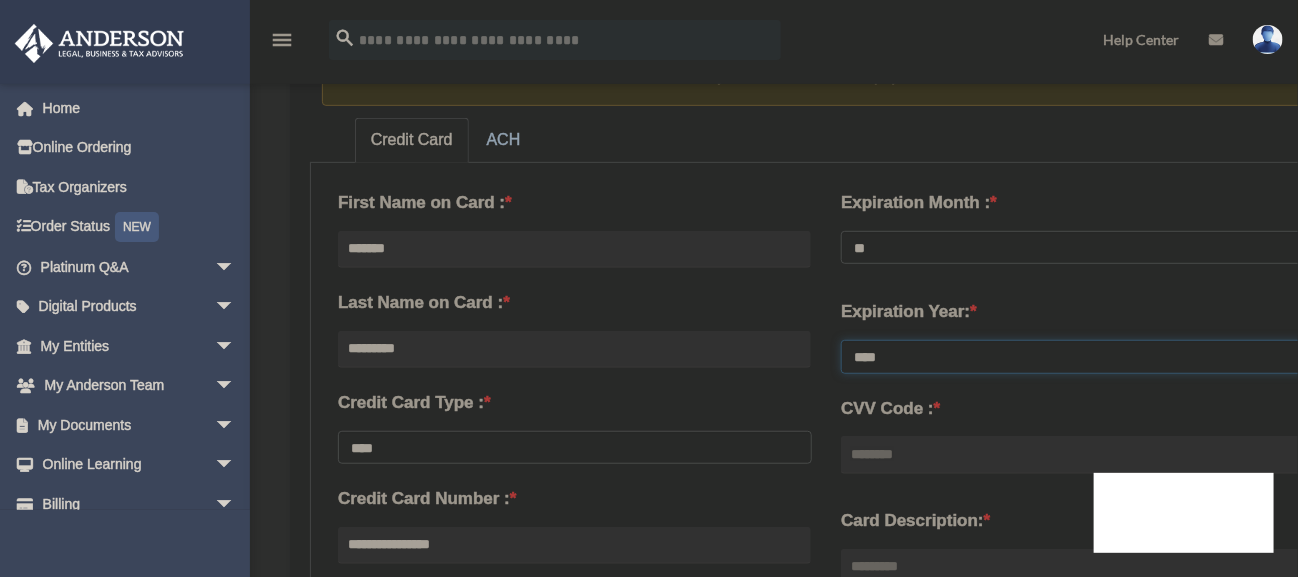 select on "****" 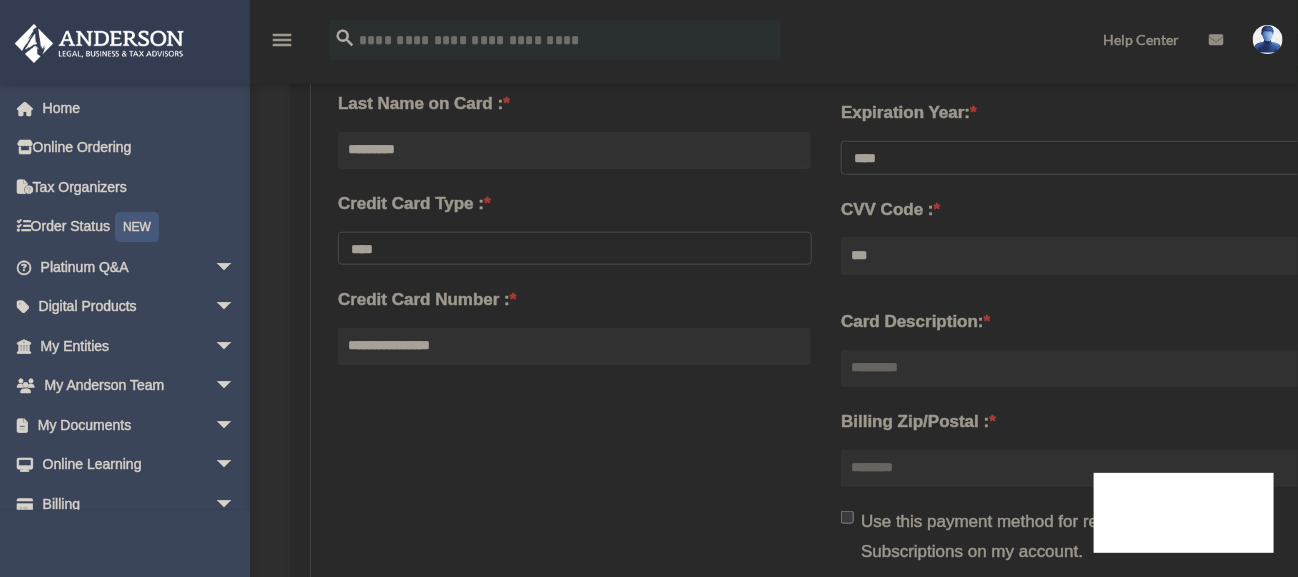scroll, scrollTop: 499, scrollLeft: 0, axis: vertical 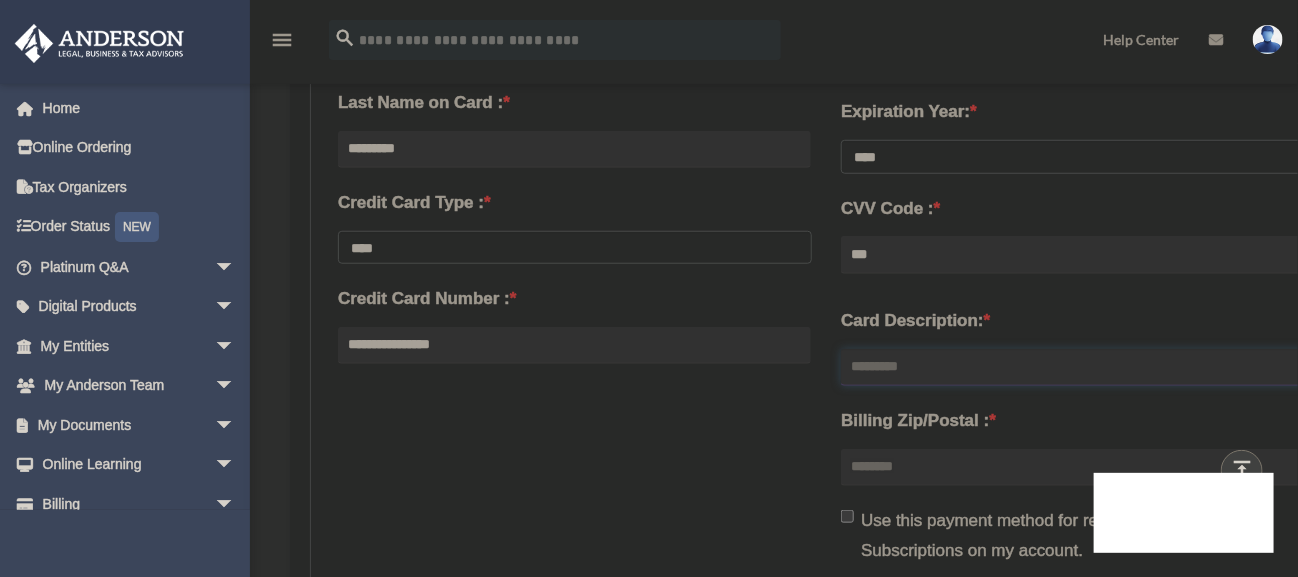 click on "Card Description: *" at bounding box center [1077, 368] 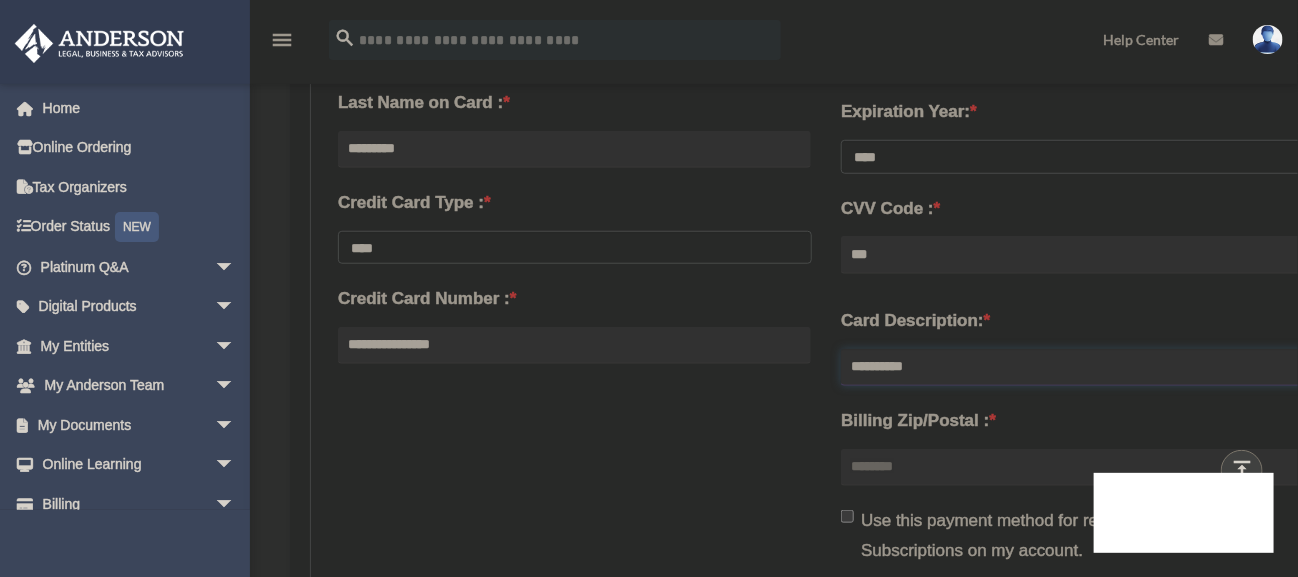 type on "**********" 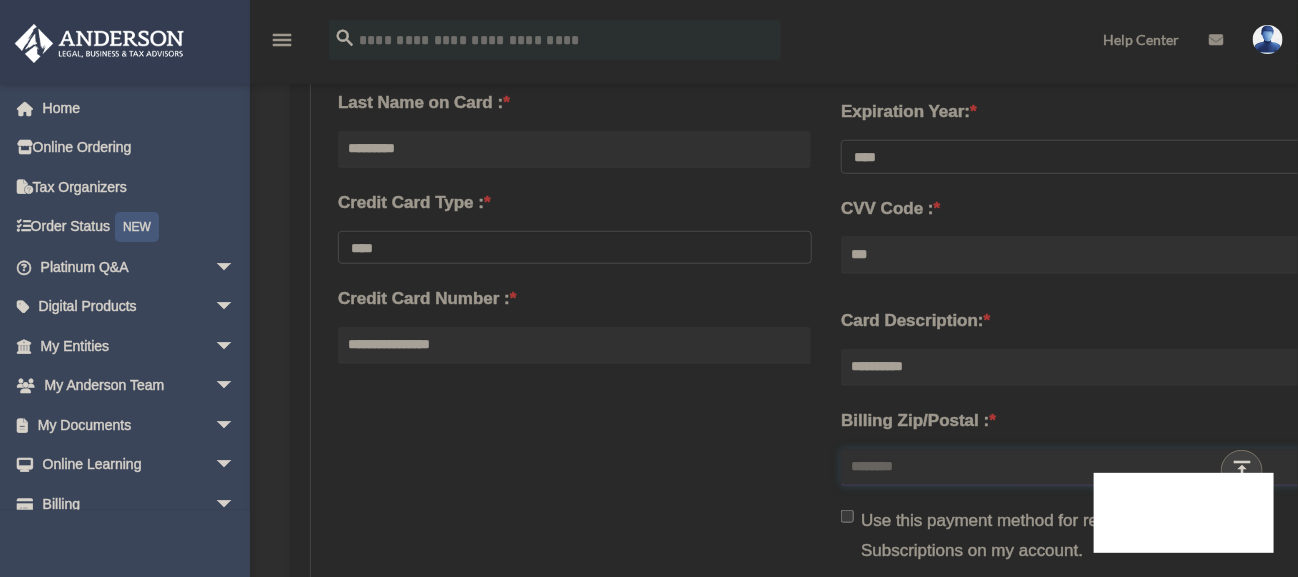 click on "Billing Zip/Postal : *" at bounding box center [1077, 468] 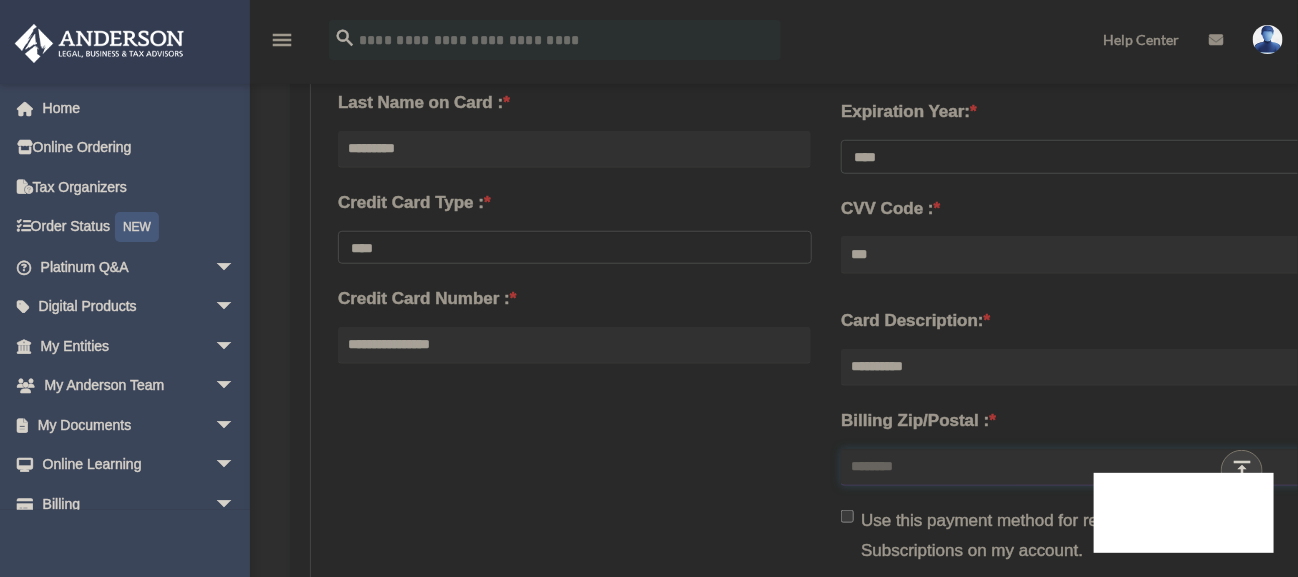 type on "*****" 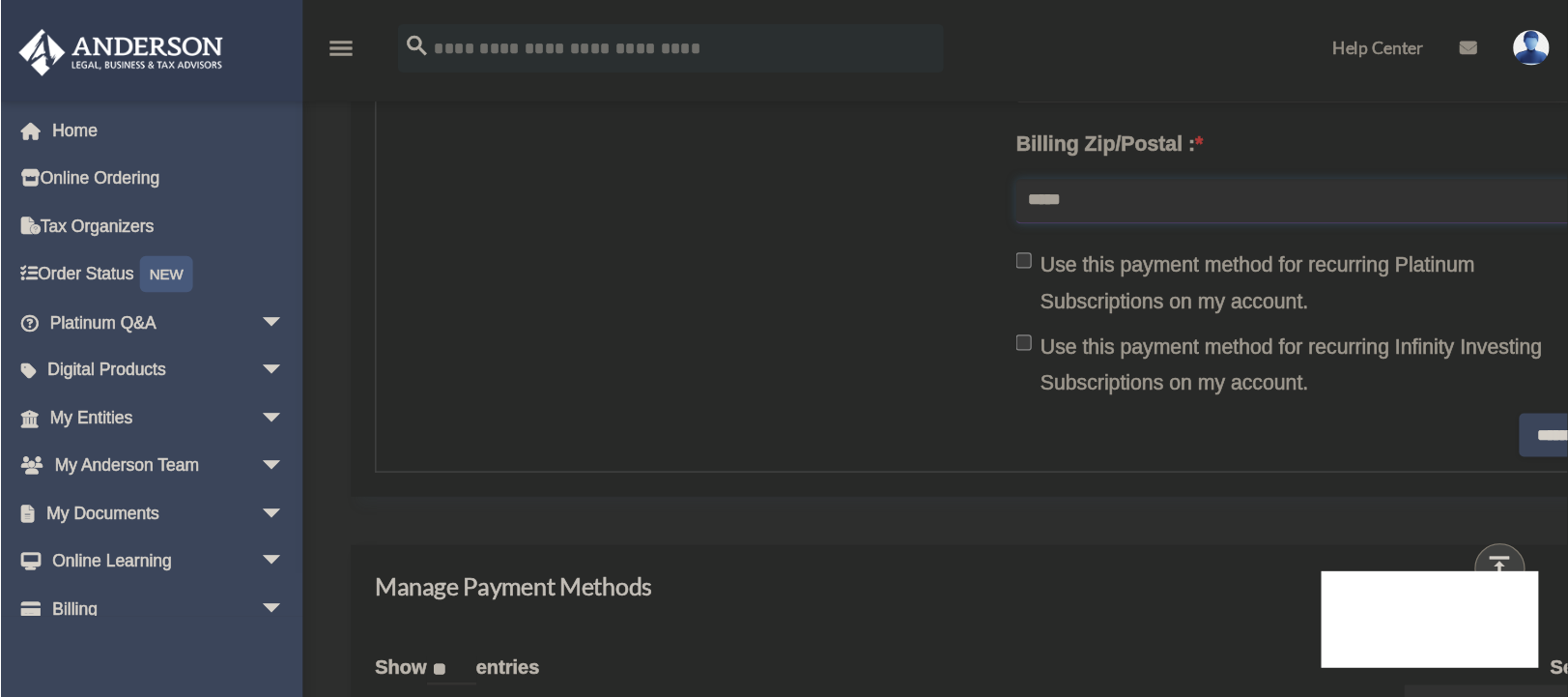 scroll, scrollTop: 773, scrollLeft: 0, axis: vertical 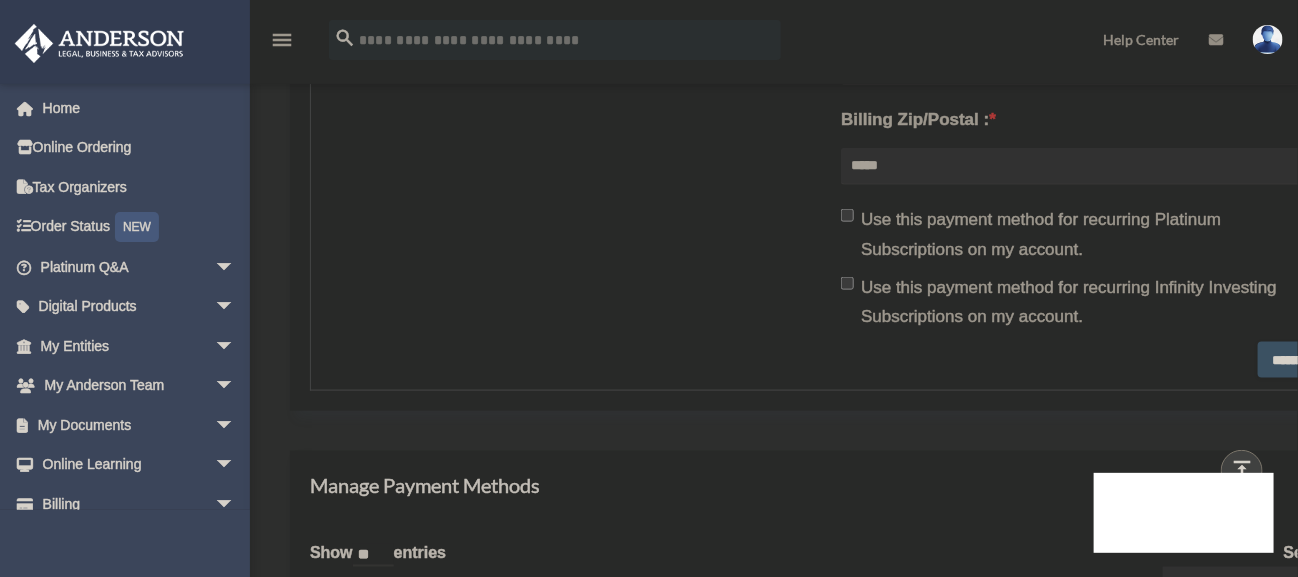 click on "********" at bounding box center (1294, 360) 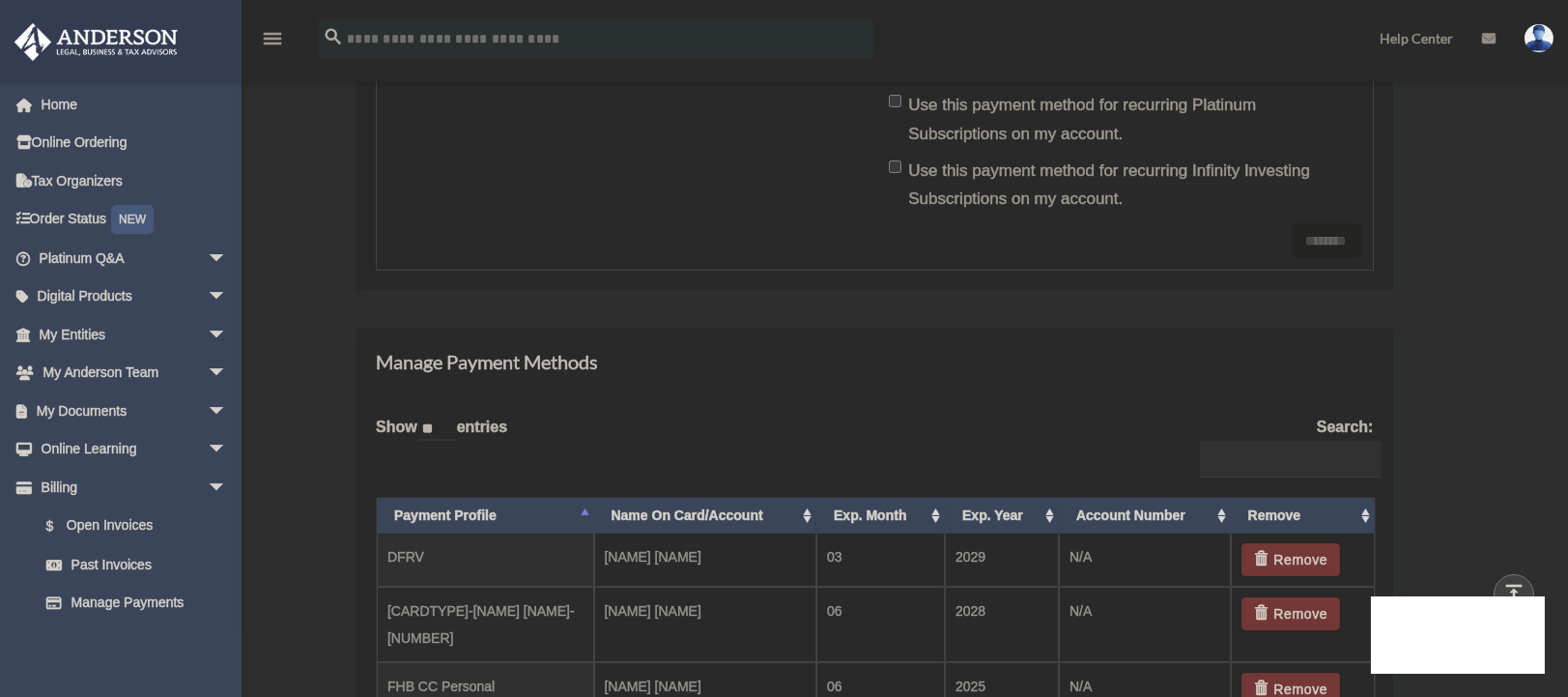 scroll, scrollTop: 1136, scrollLeft: 0, axis: vertical 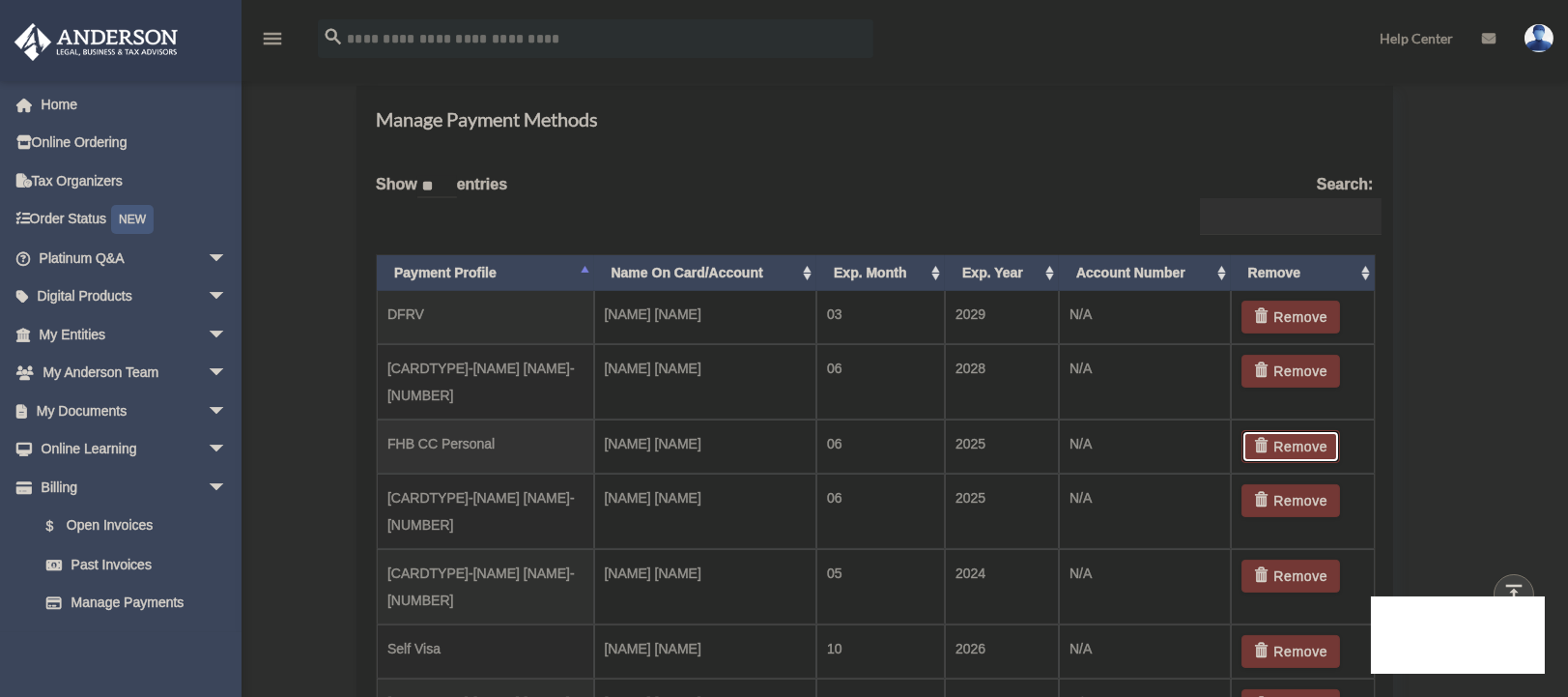 click on "Remove" at bounding box center [1291, 447] 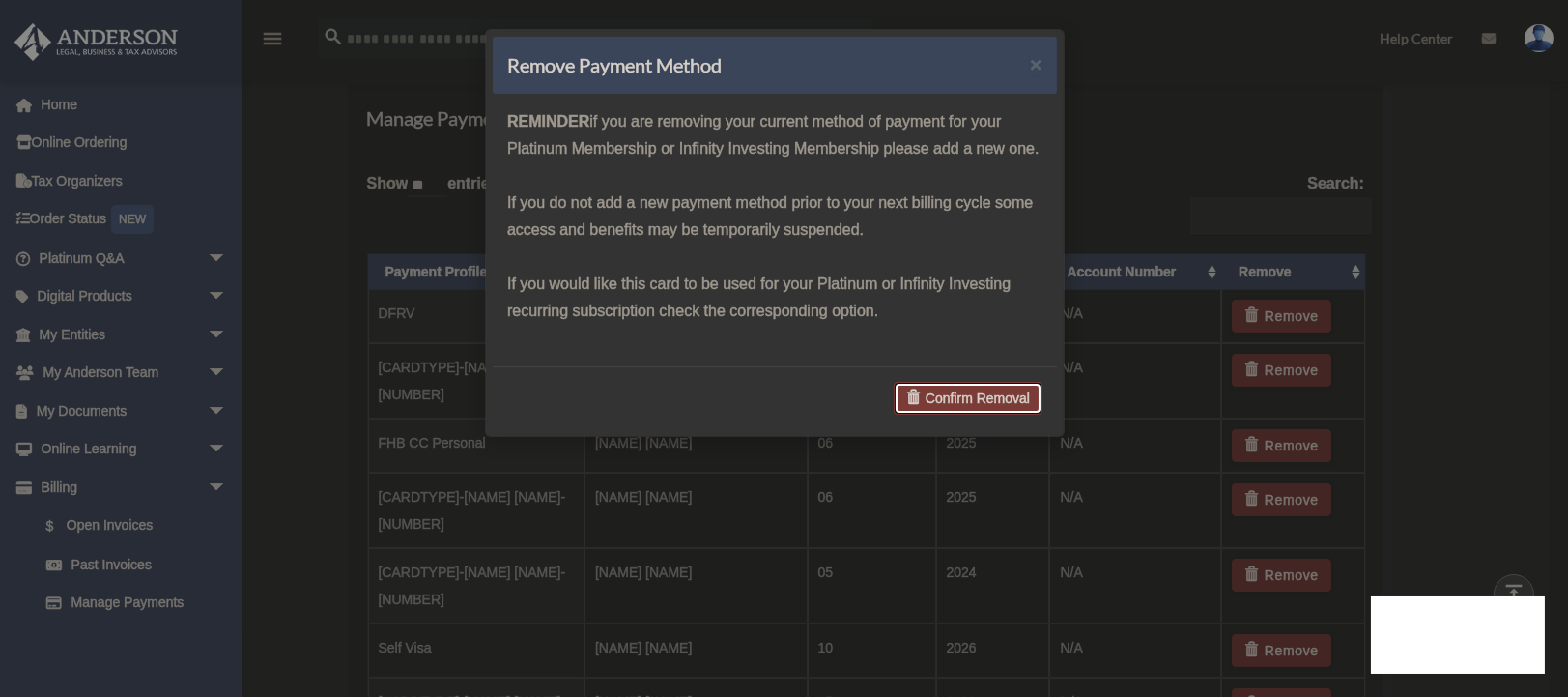 click on "Confirm Removal" at bounding box center [968, 398] 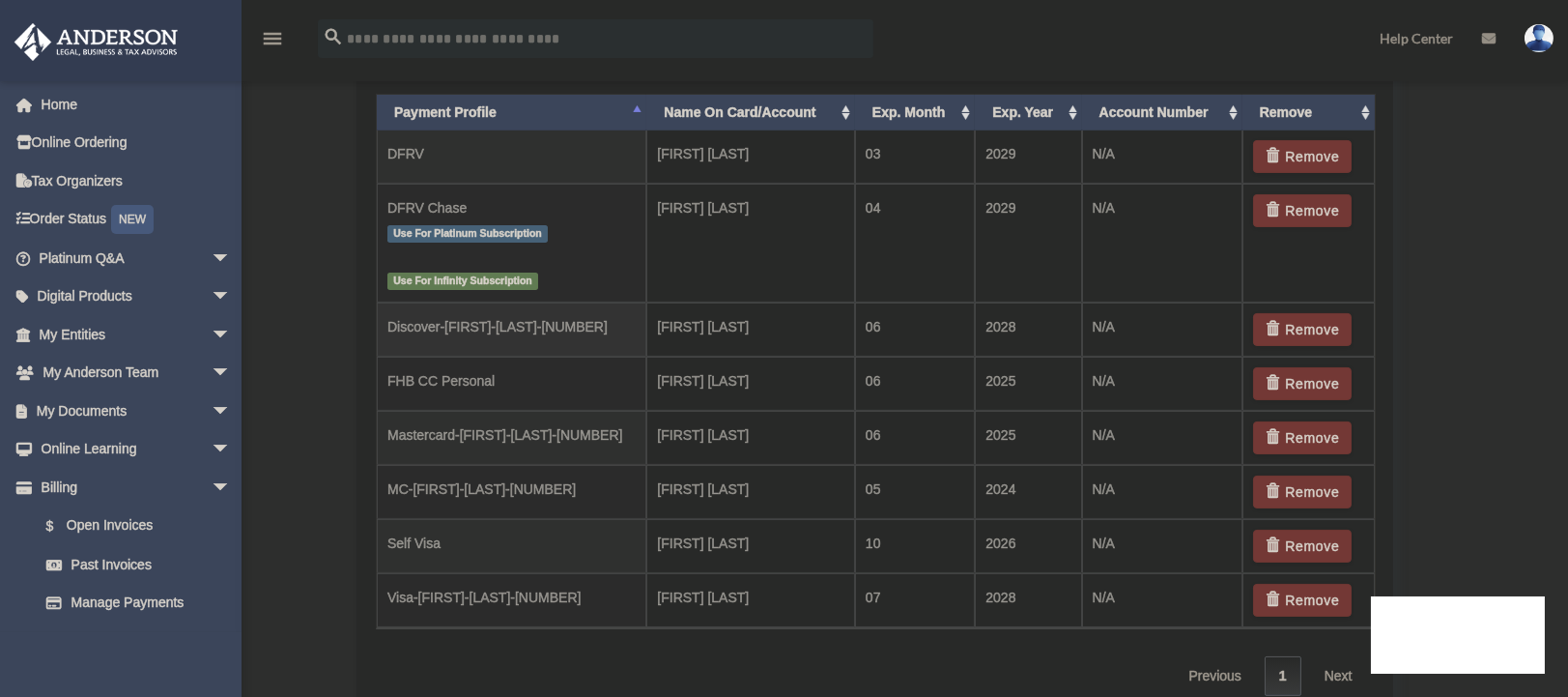 scroll, scrollTop: 1328, scrollLeft: 0, axis: vertical 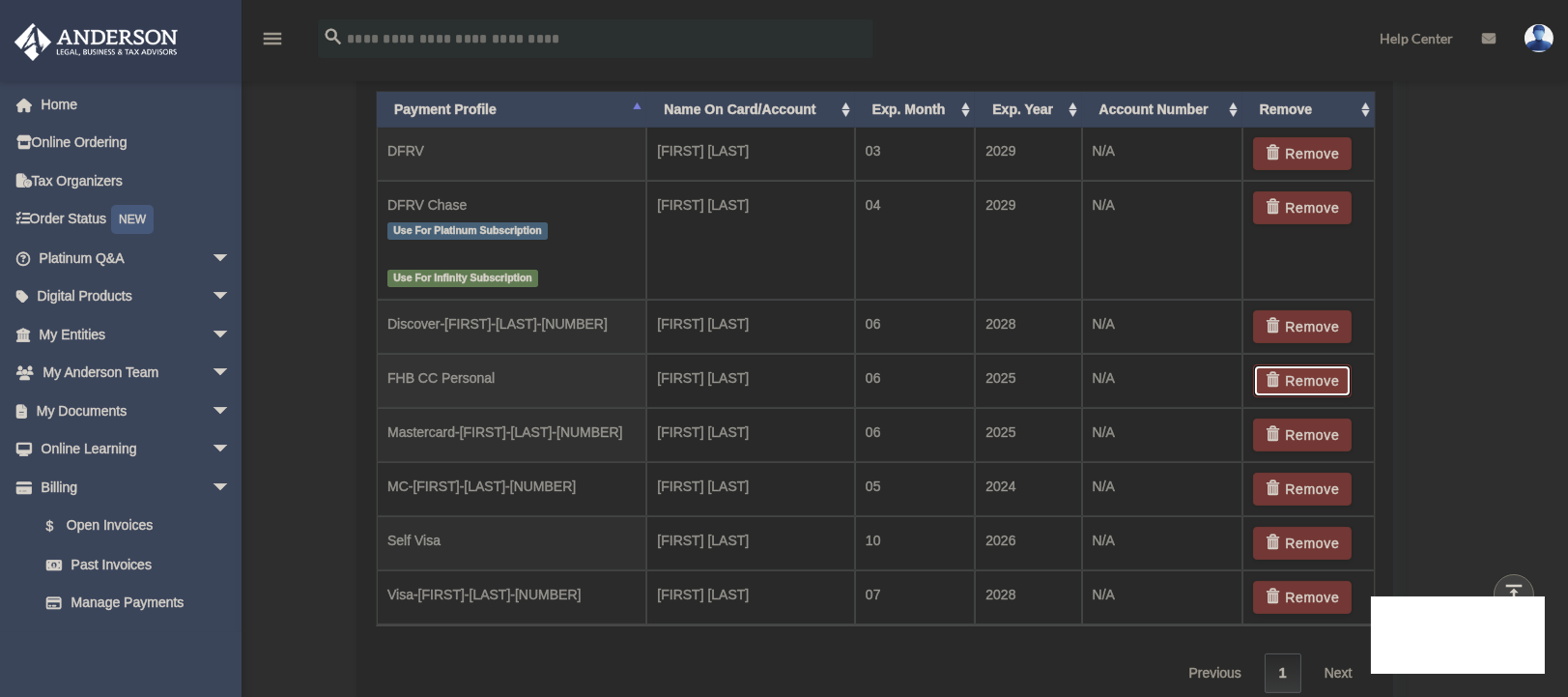 click on "Remove" at bounding box center [1302, 381] 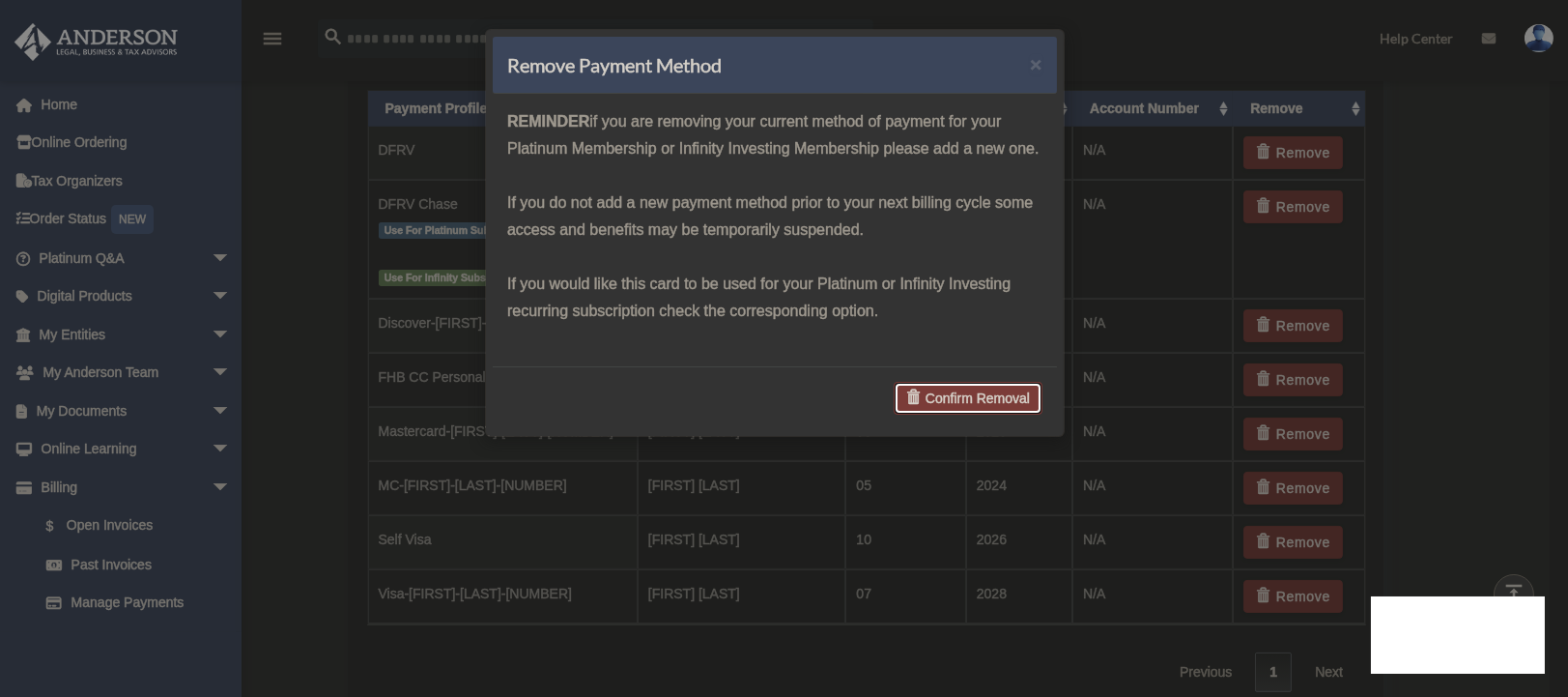 click on "Confirm Removal" at bounding box center [968, 398] 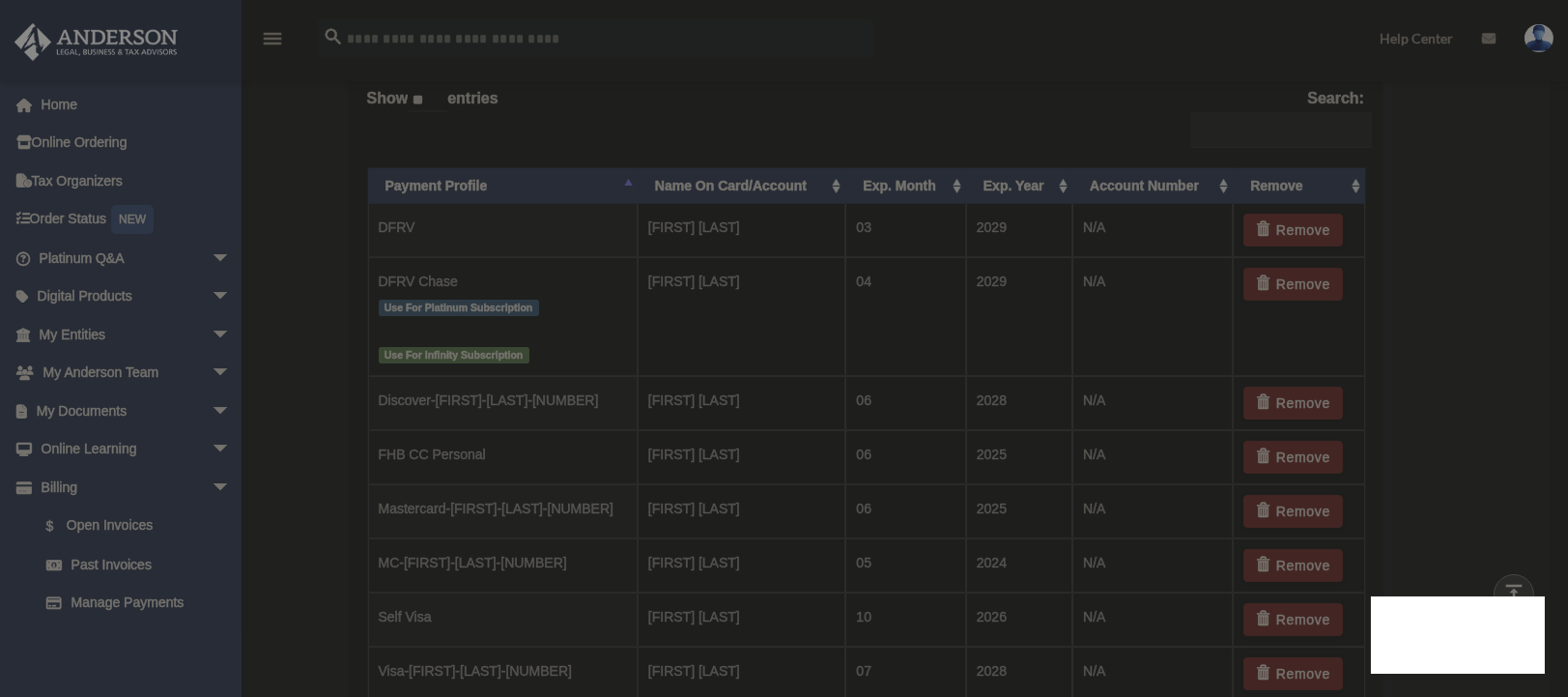 scroll, scrollTop: 1405, scrollLeft: 0, axis: vertical 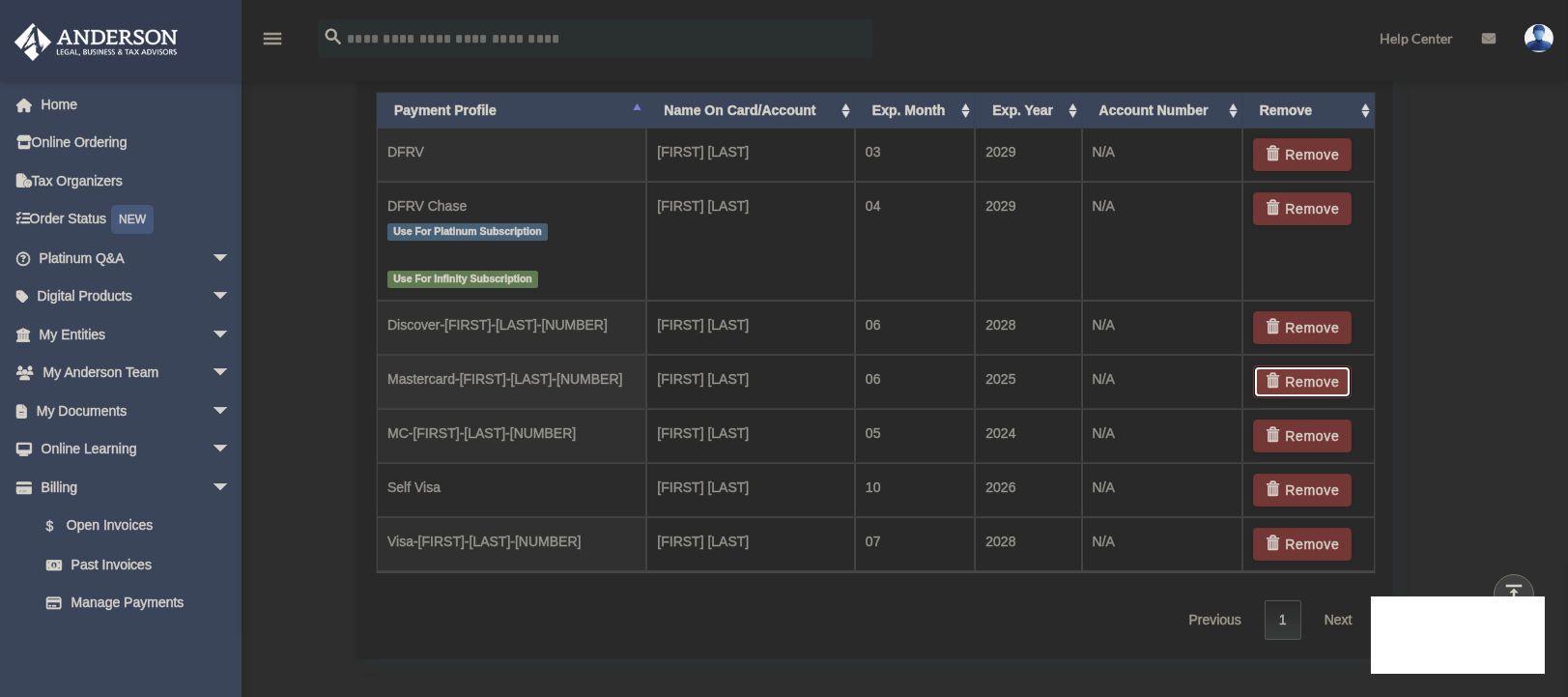 click at bounding box center [1275, 381] 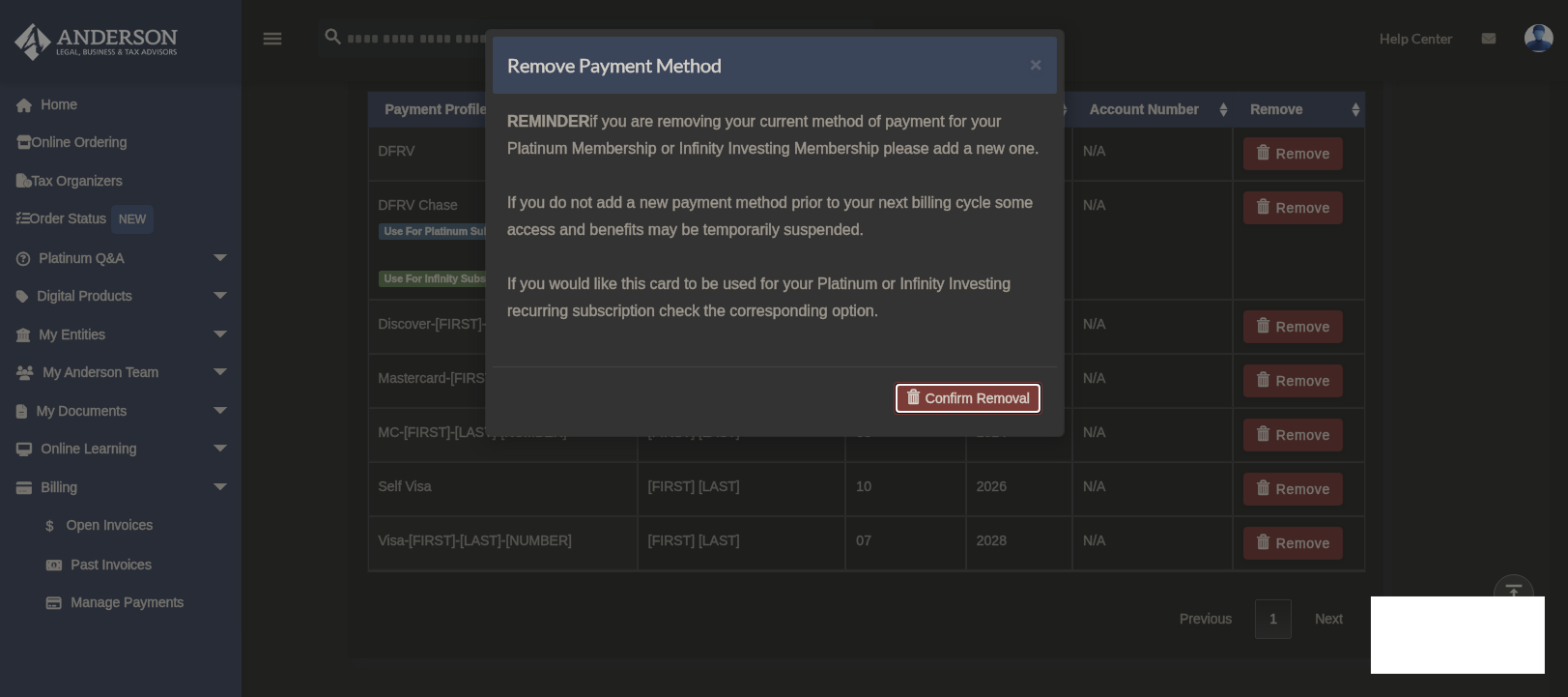 click on "Confirm Removal" at bounding box center (968, 398) 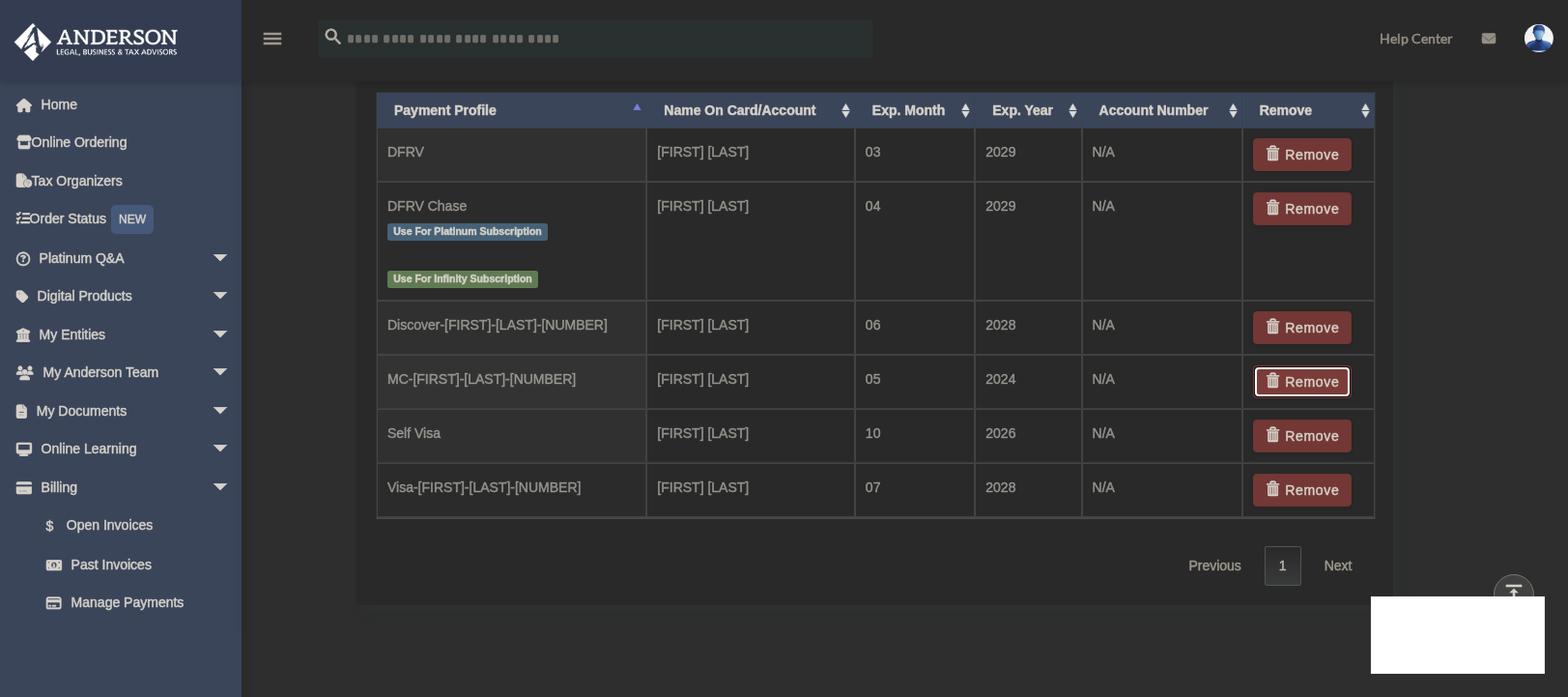 click on "Remove" at bounding box center [1302, 382] 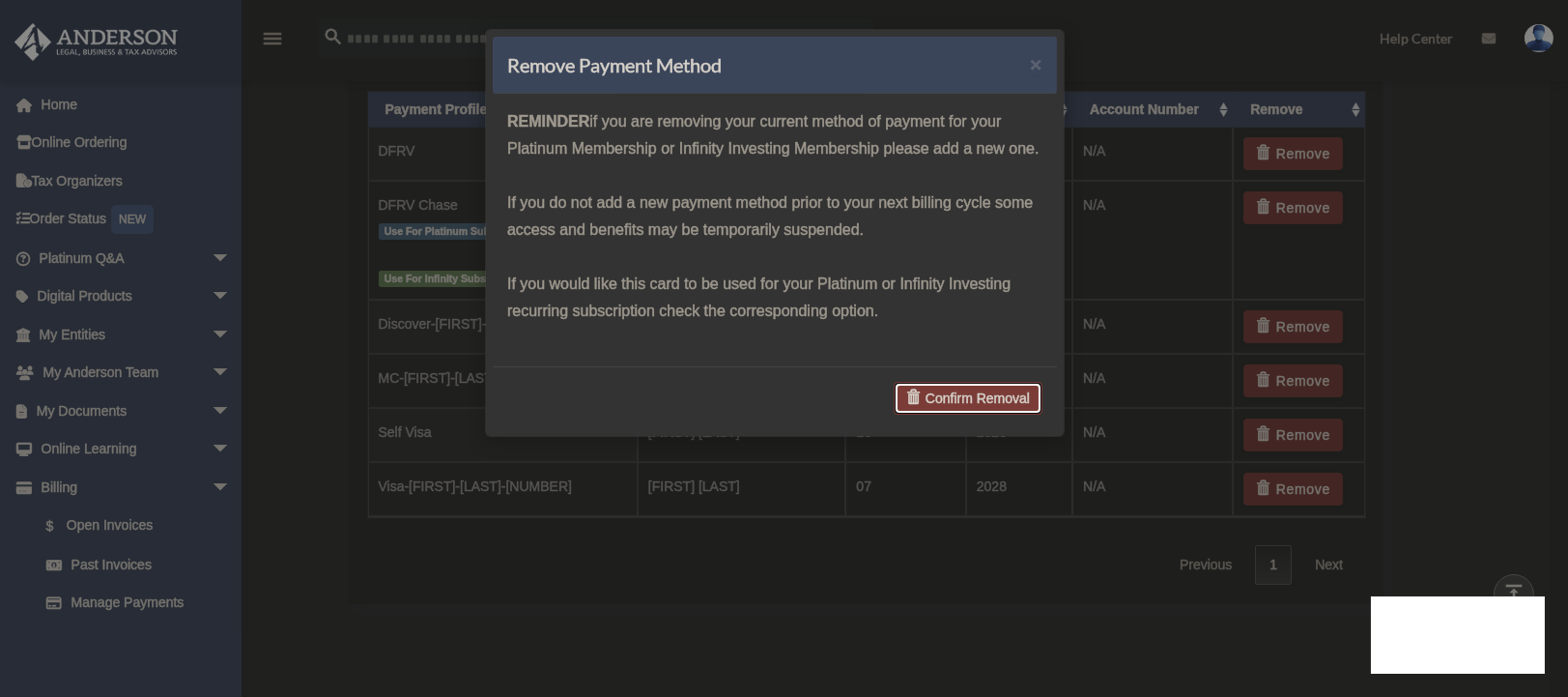 click on "Confirm Removal" at bounding box center [968, 398] 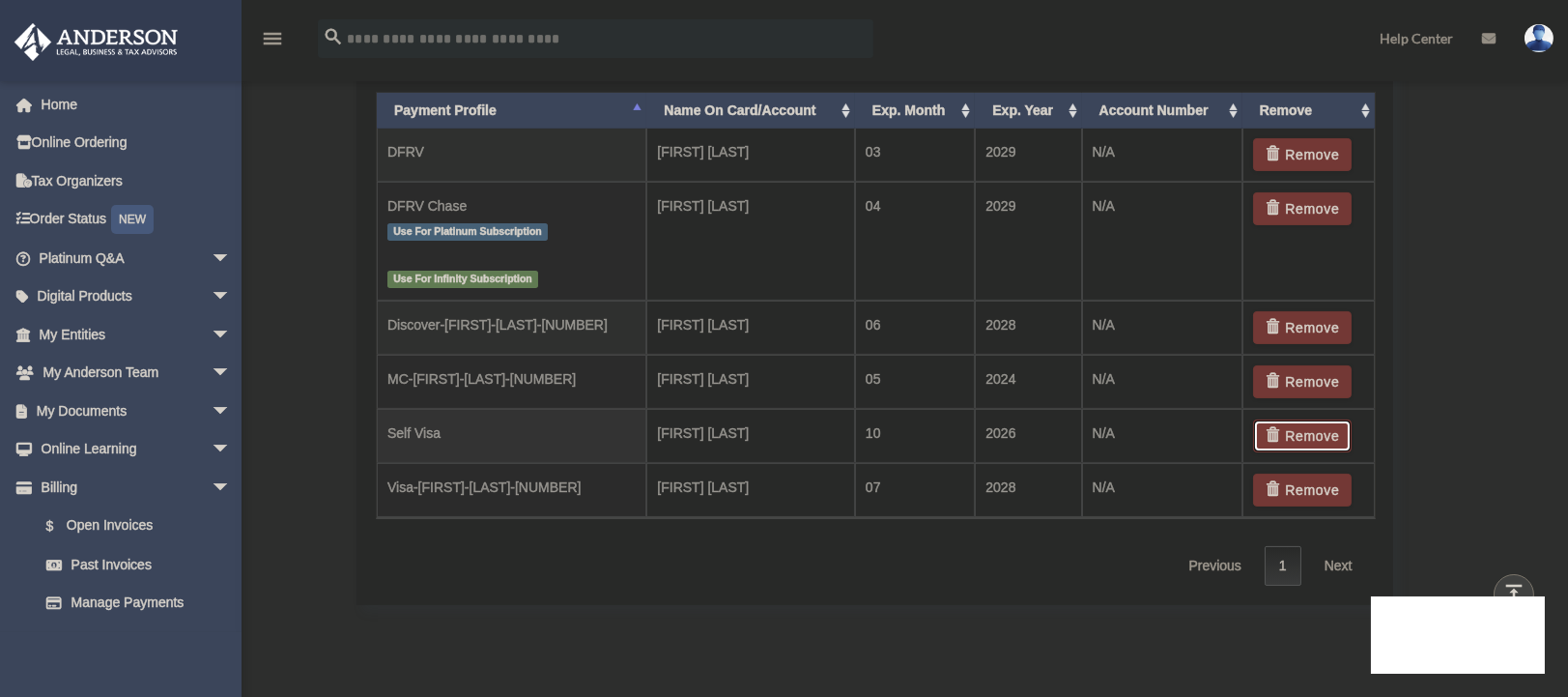 click on "Remove" at bounding box center [1302, 436] 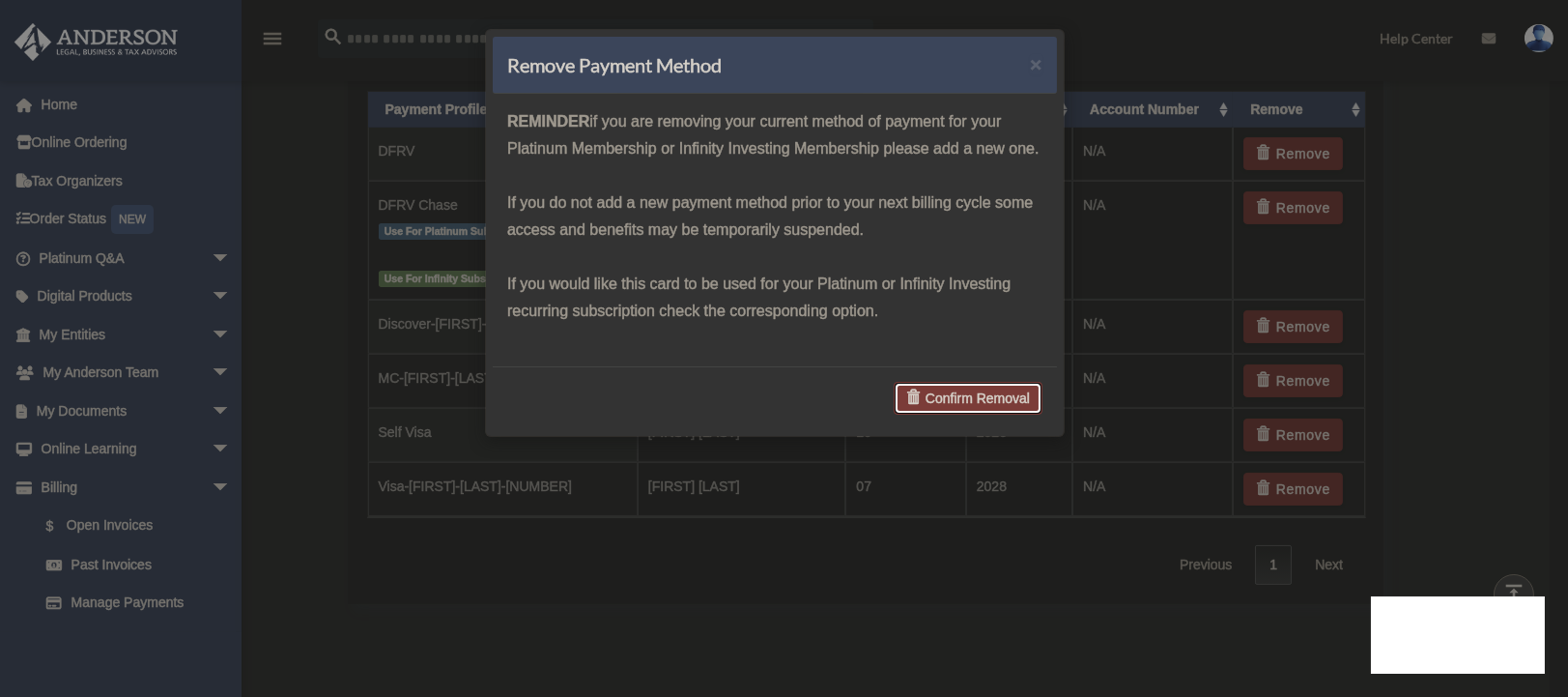 click on "Confirm Removal" at bounding box center (968, 398) 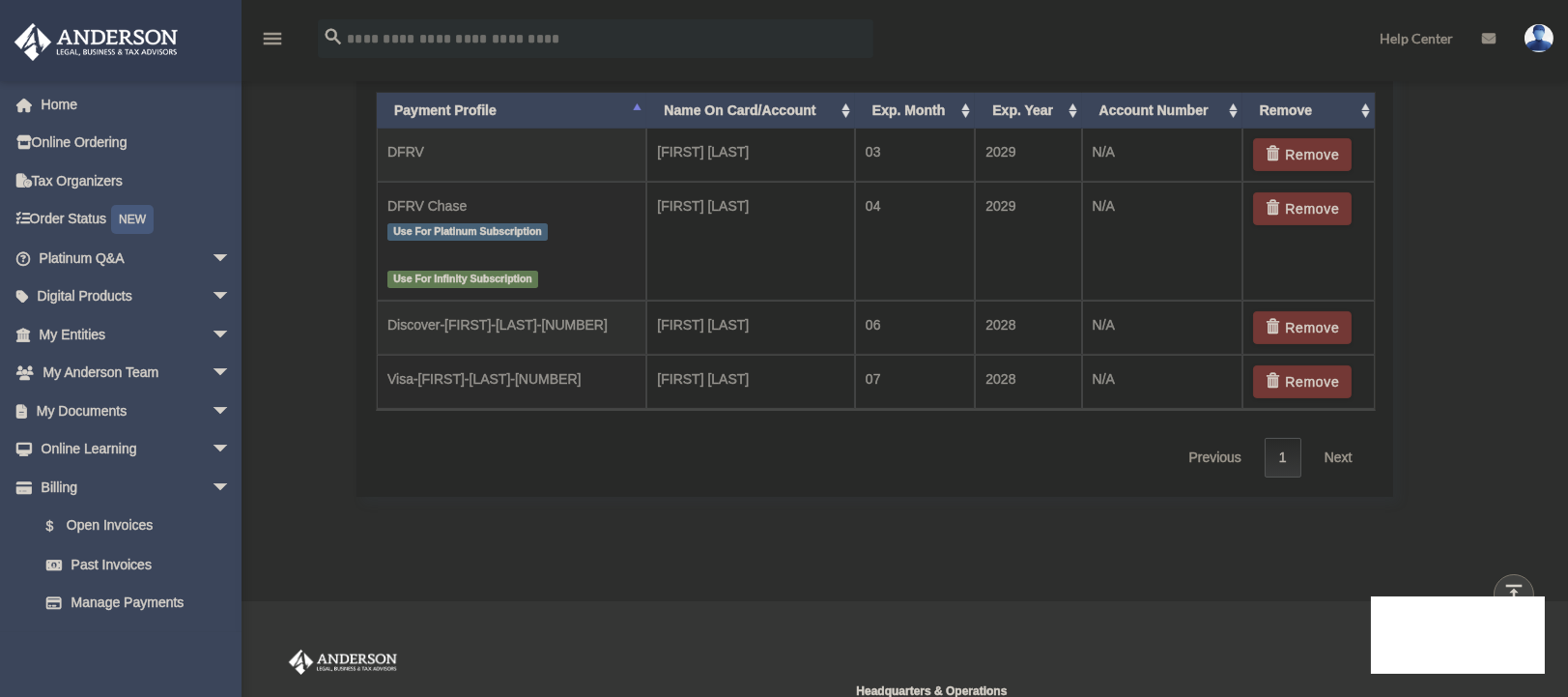 click on "Previous 1 Next" at bounding box center [1272, 455] 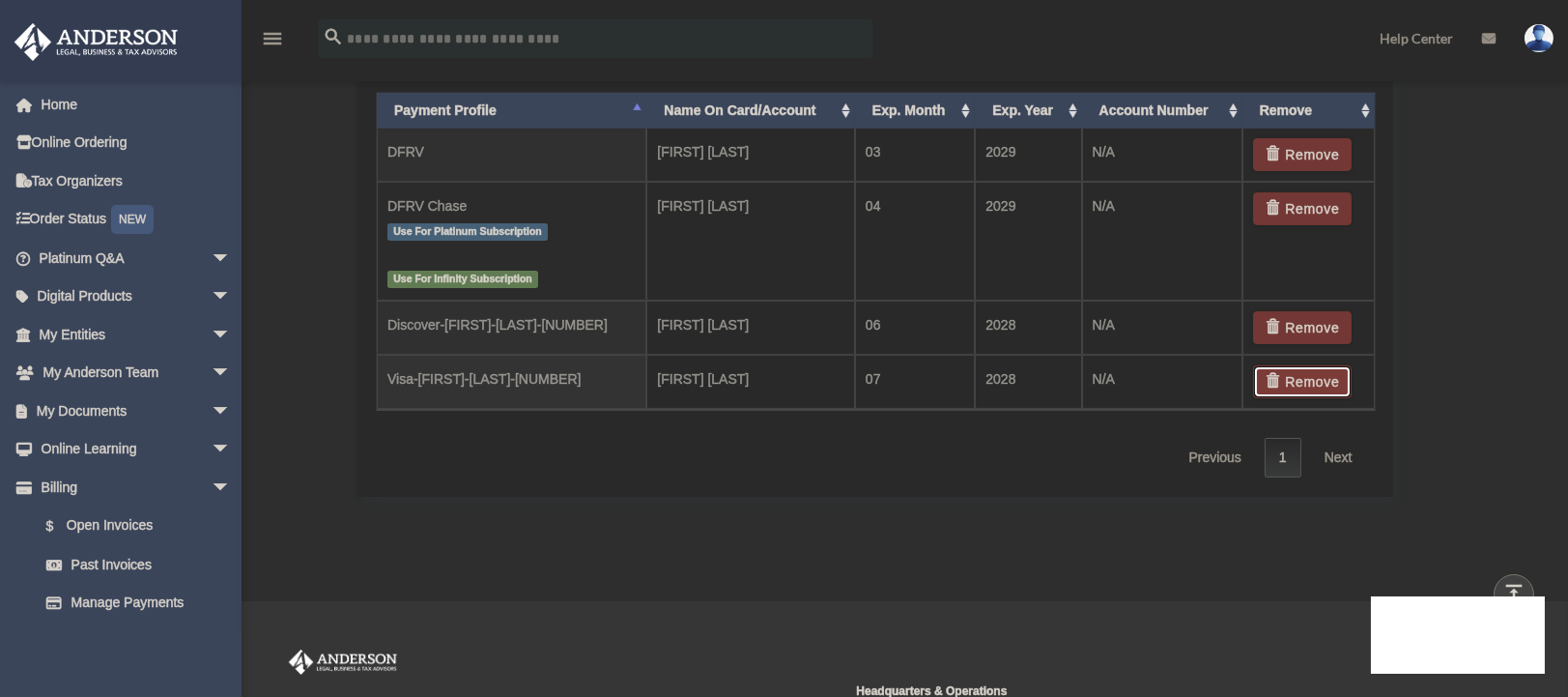 click on "Remove" at bounding box center (1302, 382) 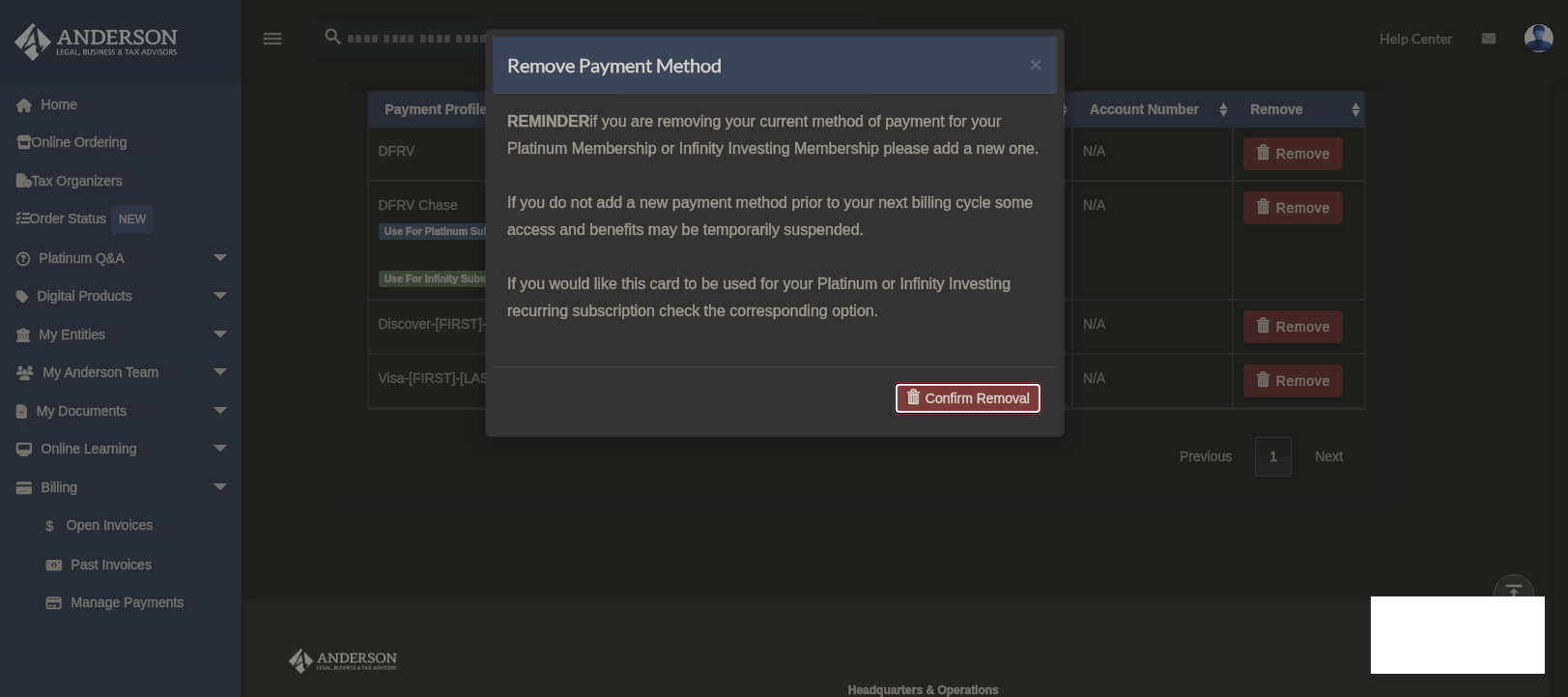 click on "Confirm Removal" at bounding box center [968, 398] 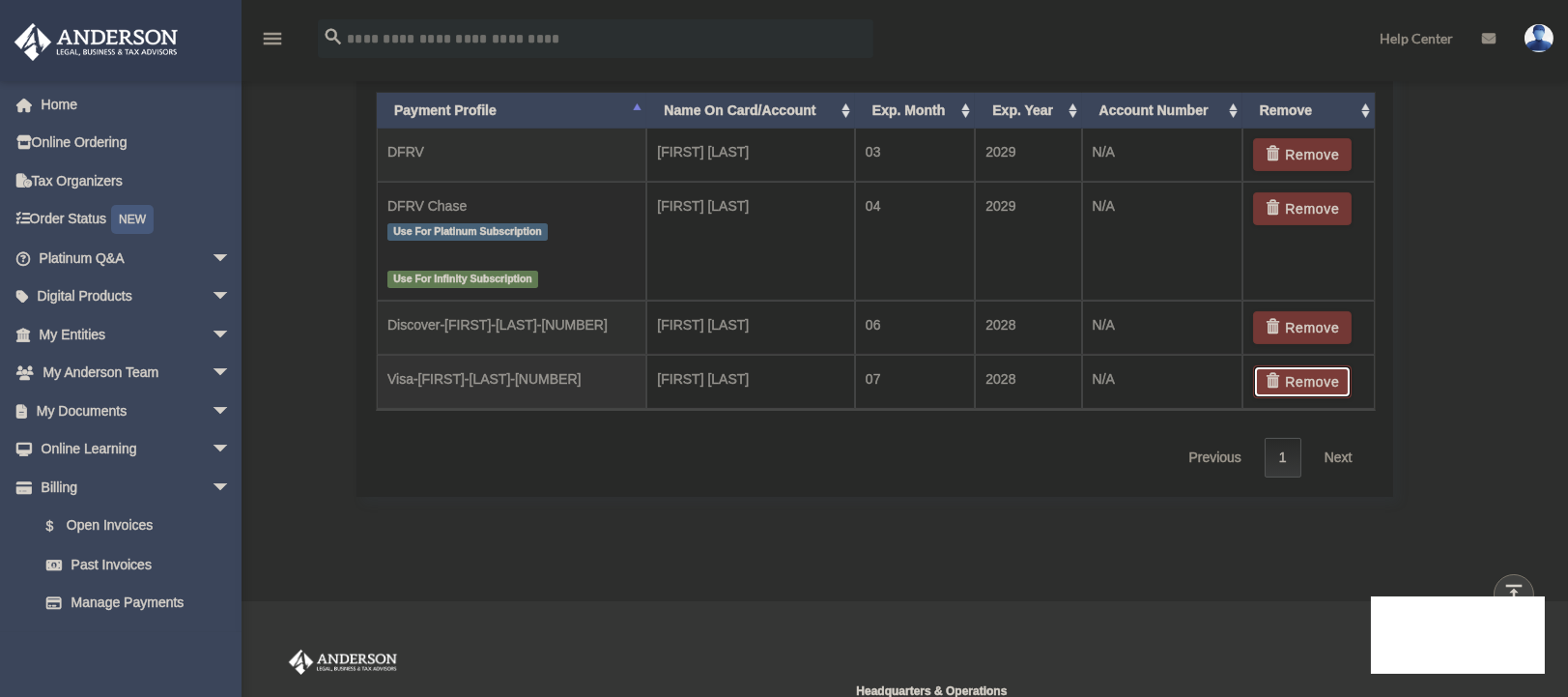 click on "Remove" at bounding box center [1302, 382] 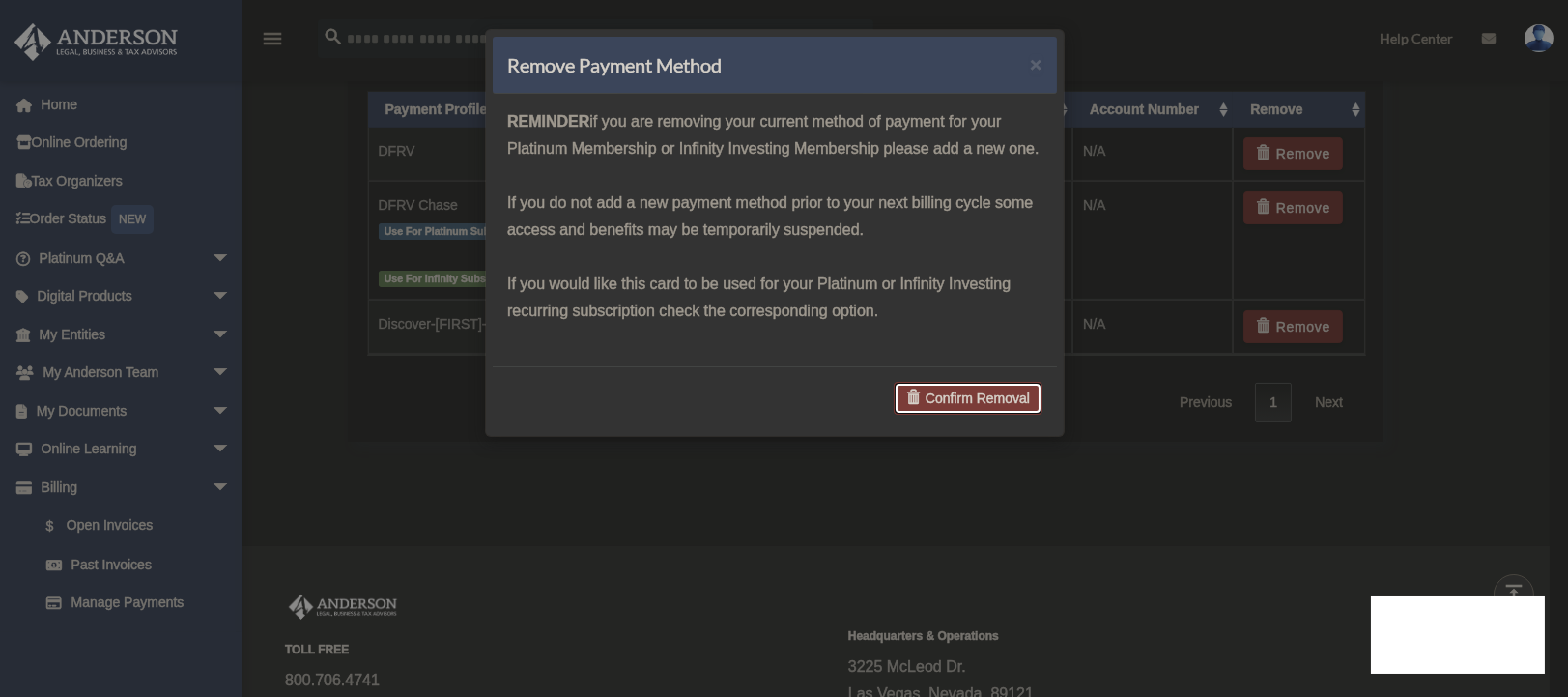 click on "Confirm Removal" at bounding box center (968, 398) 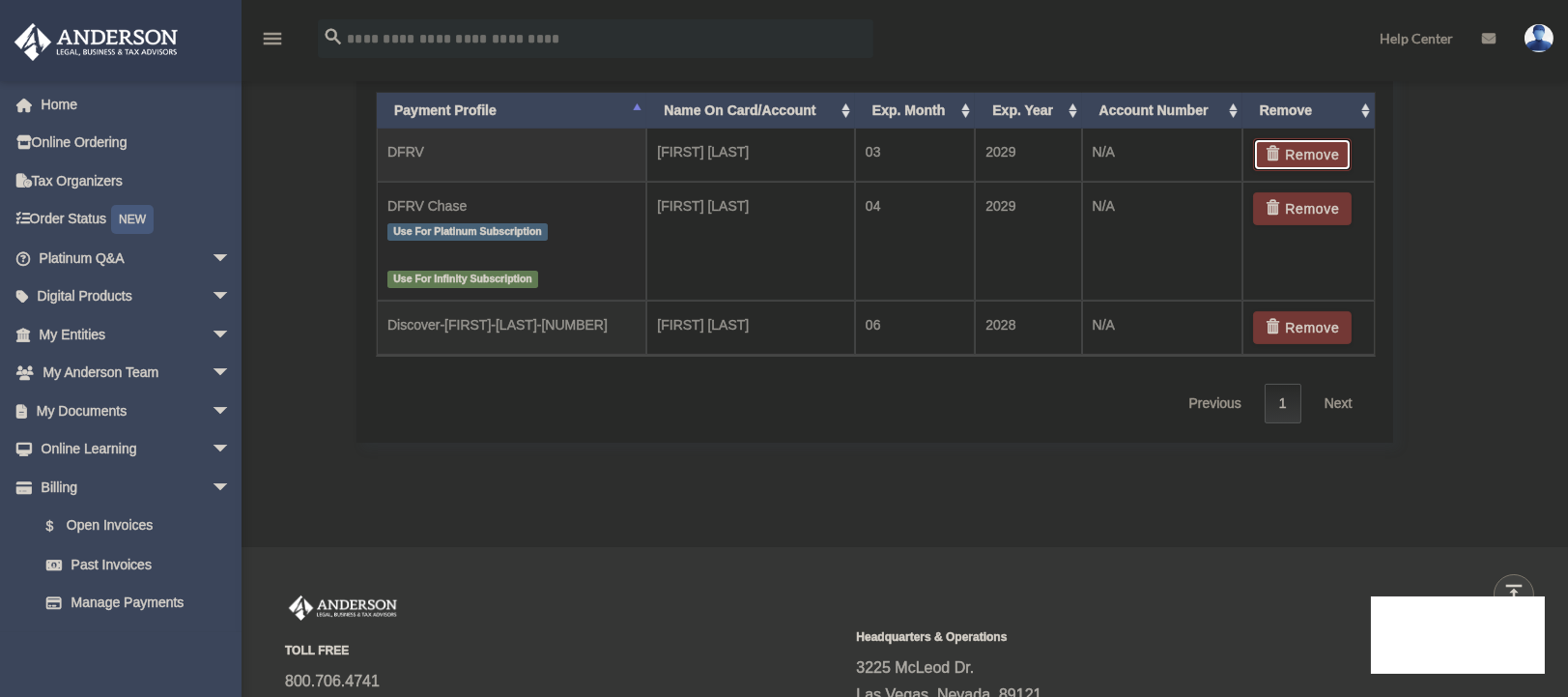 click on "Remove" at bounding box center (1302, 155) 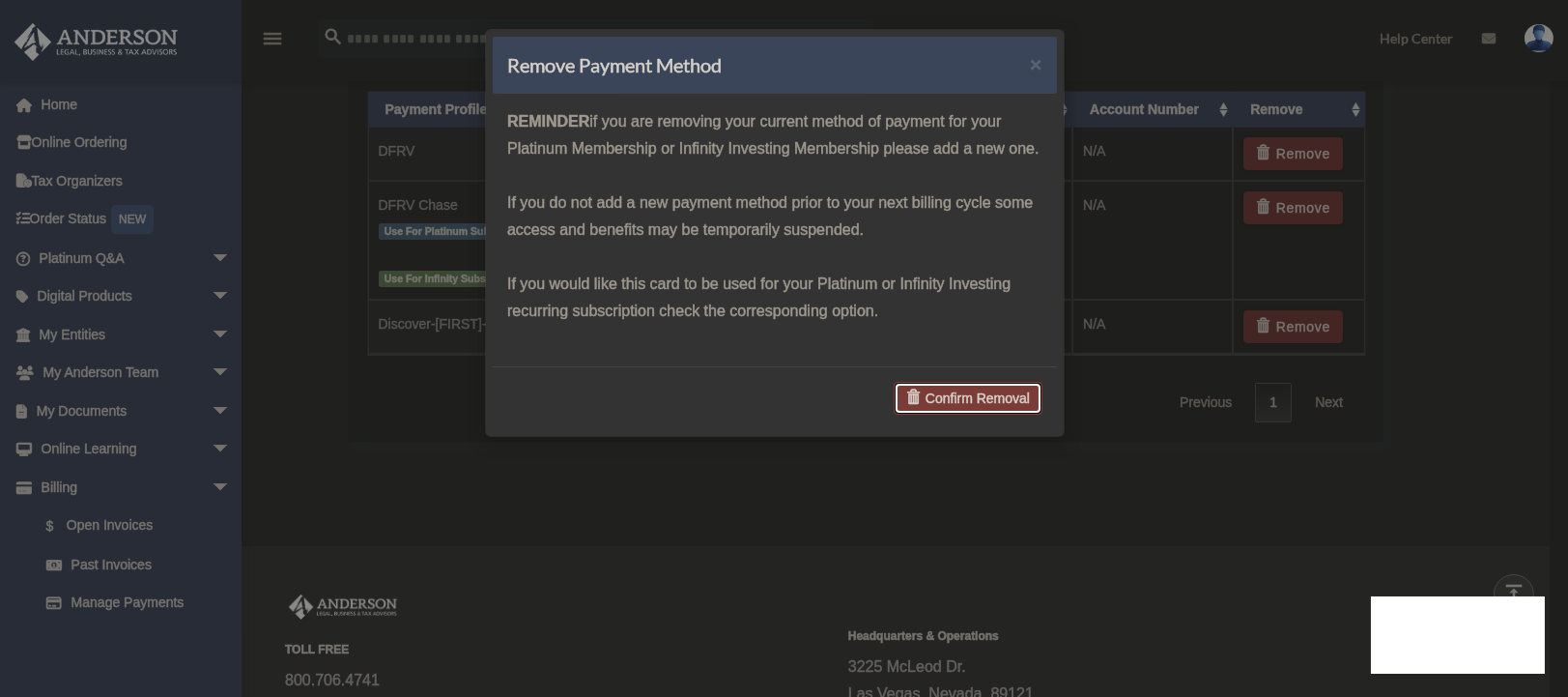drag, startPoint x: 988, startPoint y: 396, endPoint x: 1003, endPoint y: 396, distance: 15 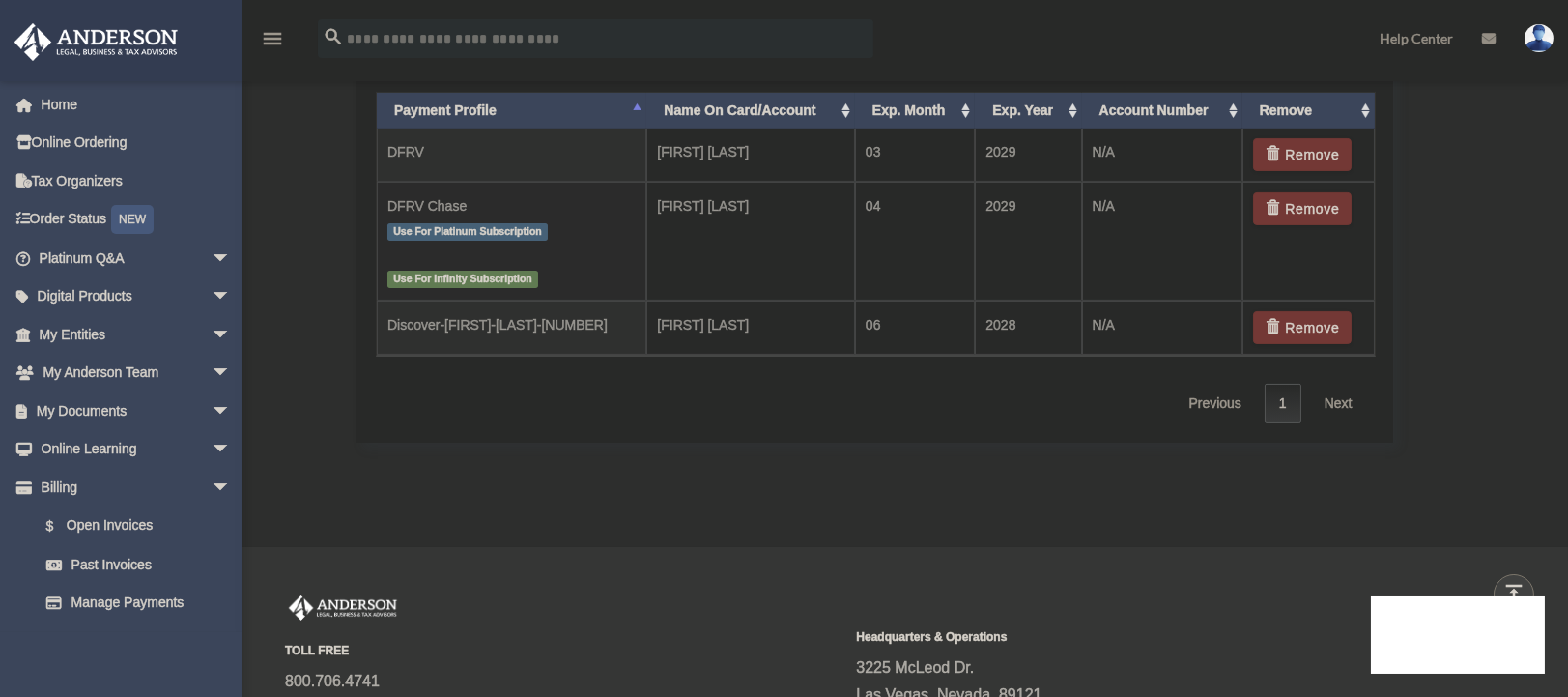 click on "Add Card
date_range
Published on 			 Last updated June 7, 2024 April 13, 2021  by  [NAME]
[NAME]
Anderson Advisors Platinum Portal
https://platinumportal.andersonadvisors.com/wp-content/uploads/2021/01/aba-253-logo-white.png
Do you really want to log out?
Yes
No
Manage Account
View Invoices
Add A Payment Method
×
REMINDER
NOTICE
Credit Card *" at bounding box center (904, -401) 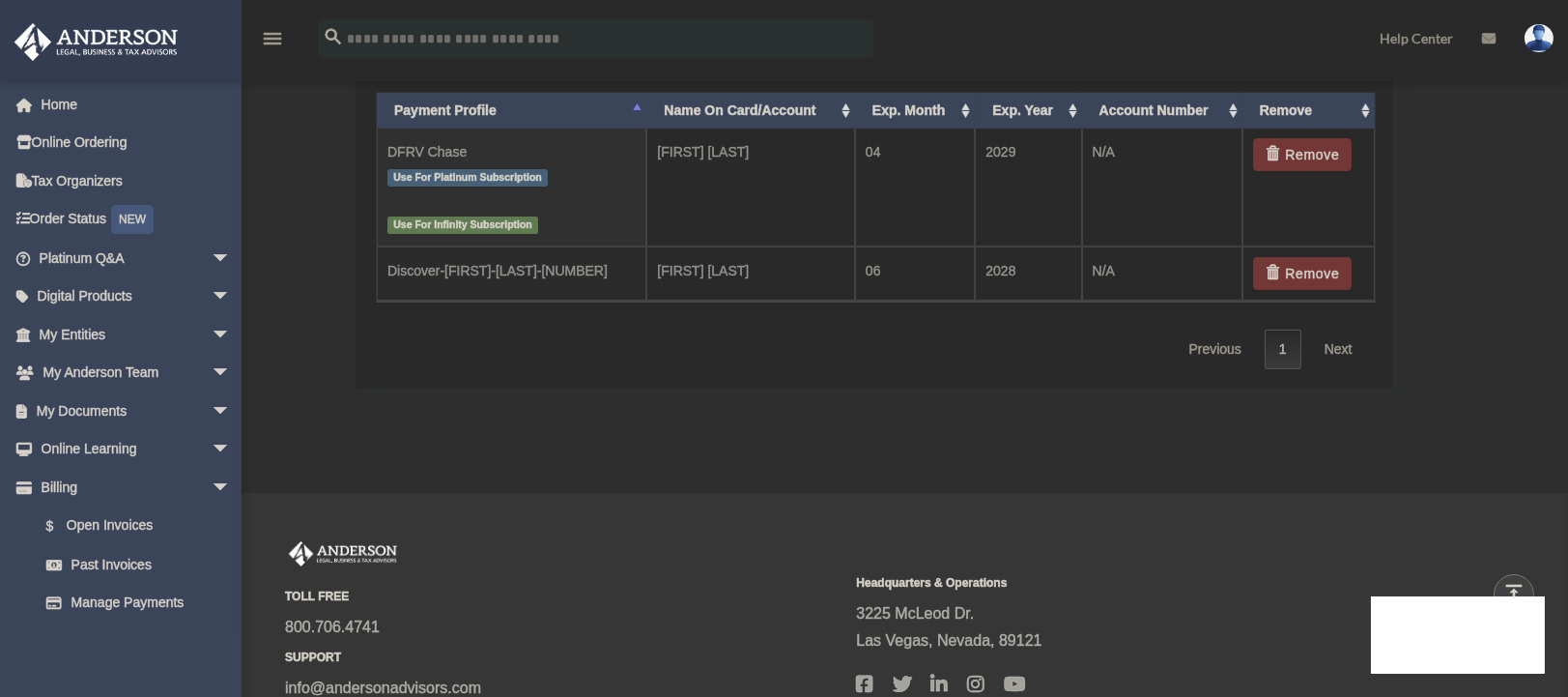 click on "Manage Payment Methods
Success!  Payment Method info has been deleted successfully.
Show  ** ** ** ***  entries Search:
Payment Profile Name On Card/Account Exp. Month Exp. Year Account Number Remove
DFRV Chase [FIRST] [LAST]  1" at bounding box center (902, 117) 